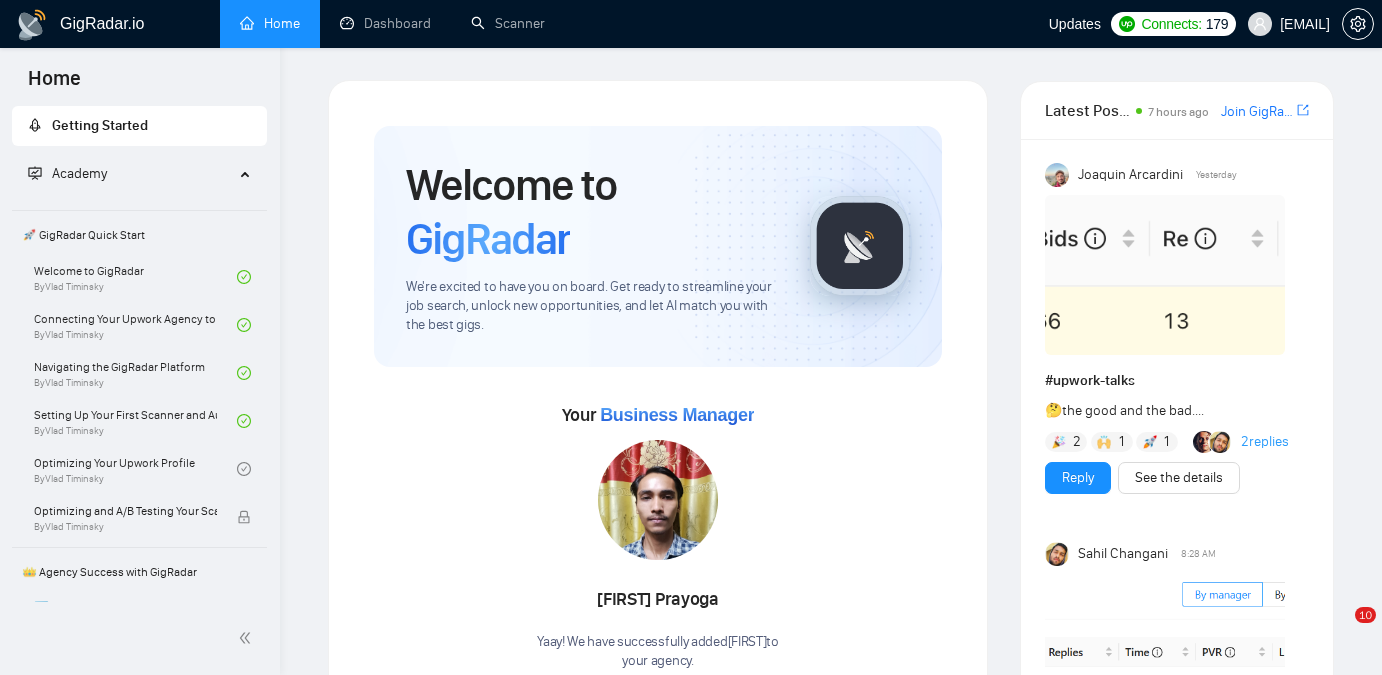 scroll, scrollTop: 0, scrollLeft: 0, axis: both 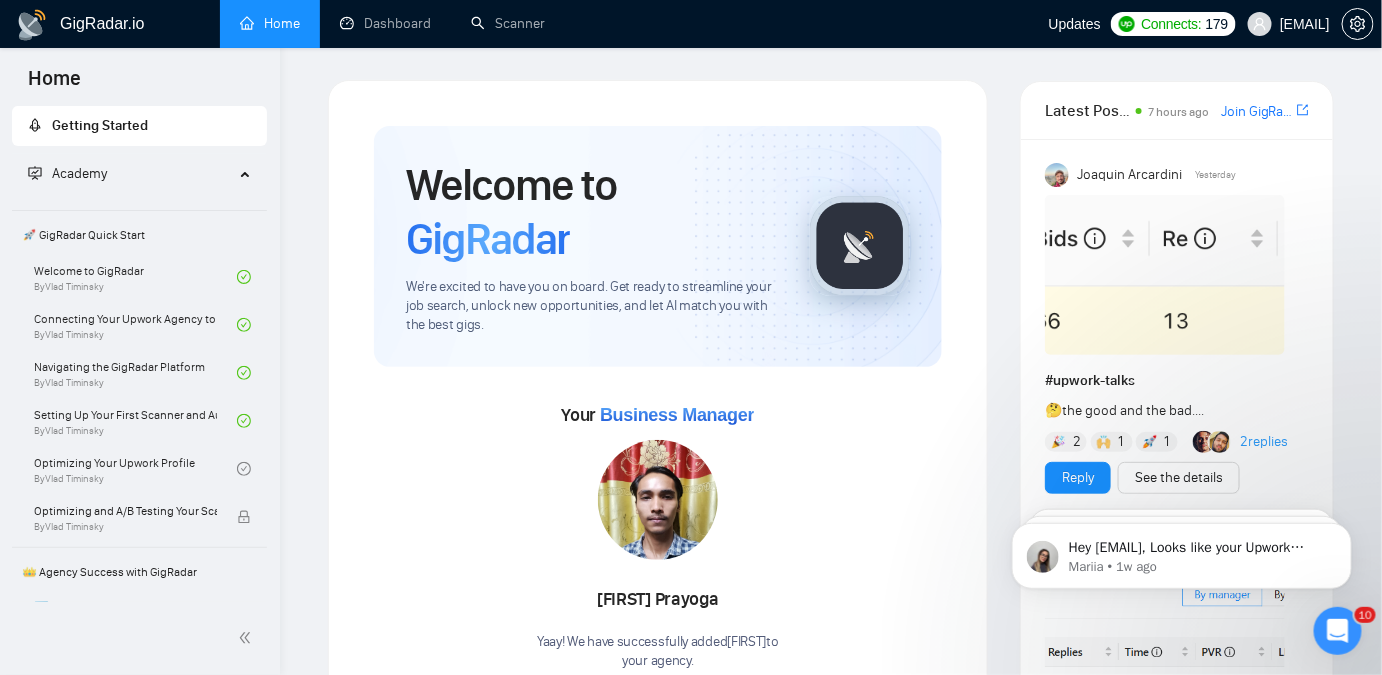 click 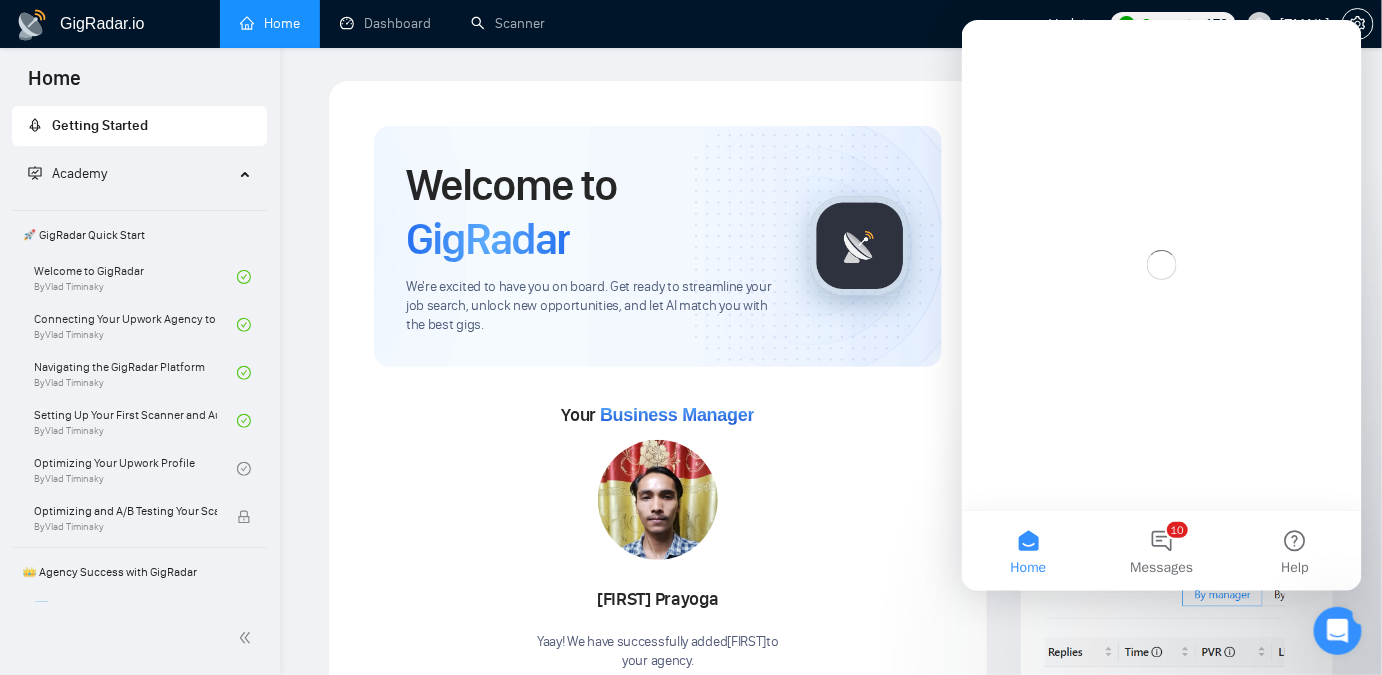 scroll, scrollTop: 0, scrollLeft: 0, axis: both 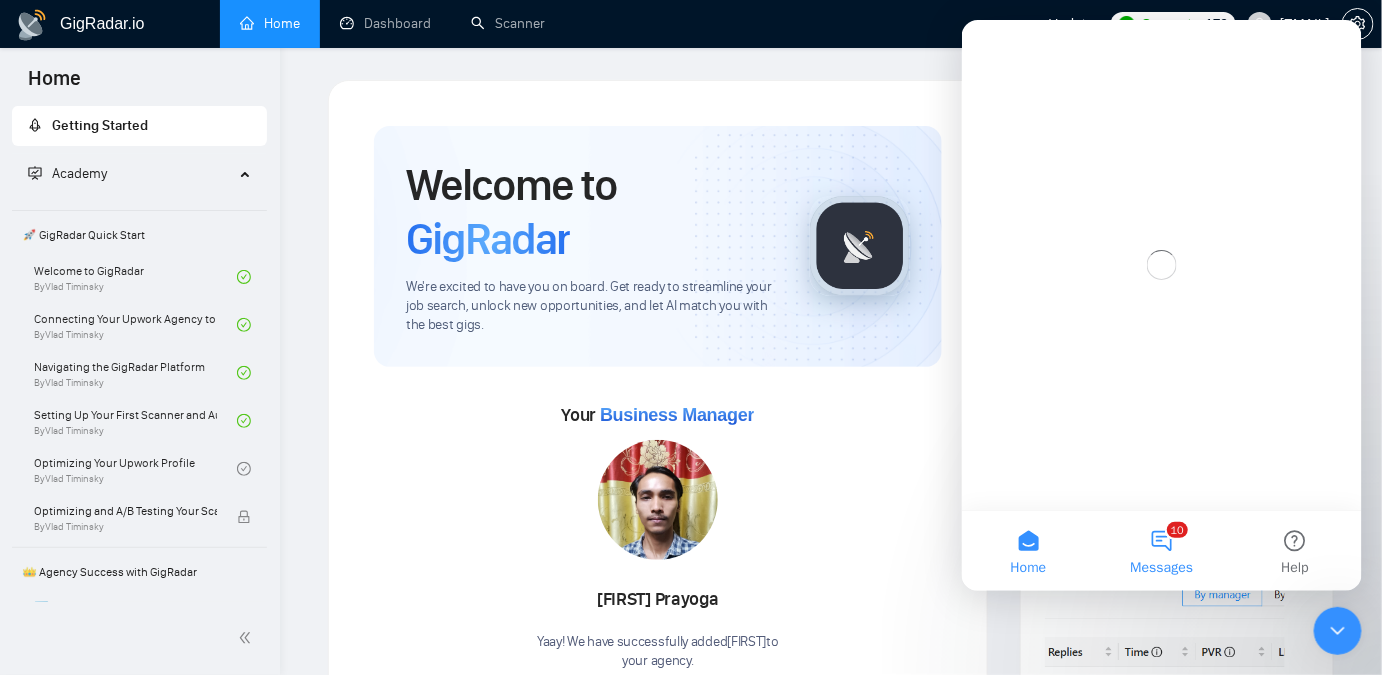 click on "10 Messages" at bounding box center [1160, 550] 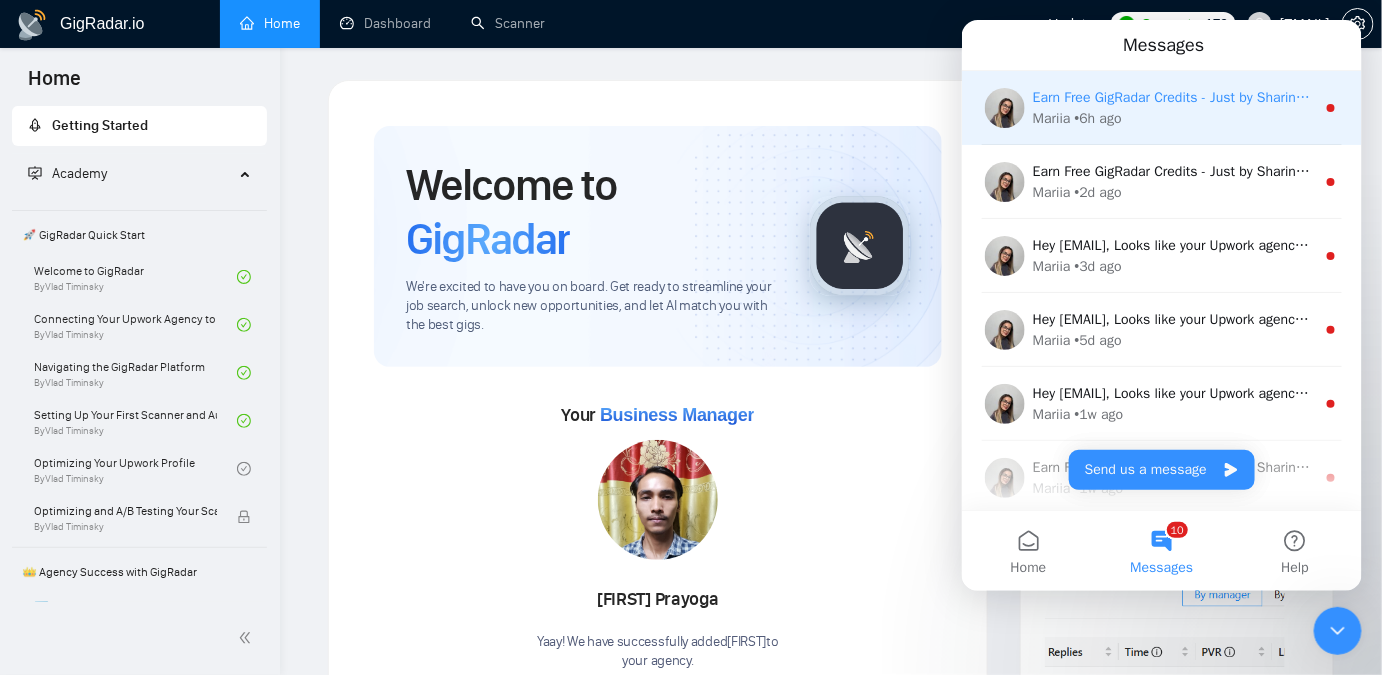 click on "[NAME] • 6h ago" at bounding box center (1173, 117) 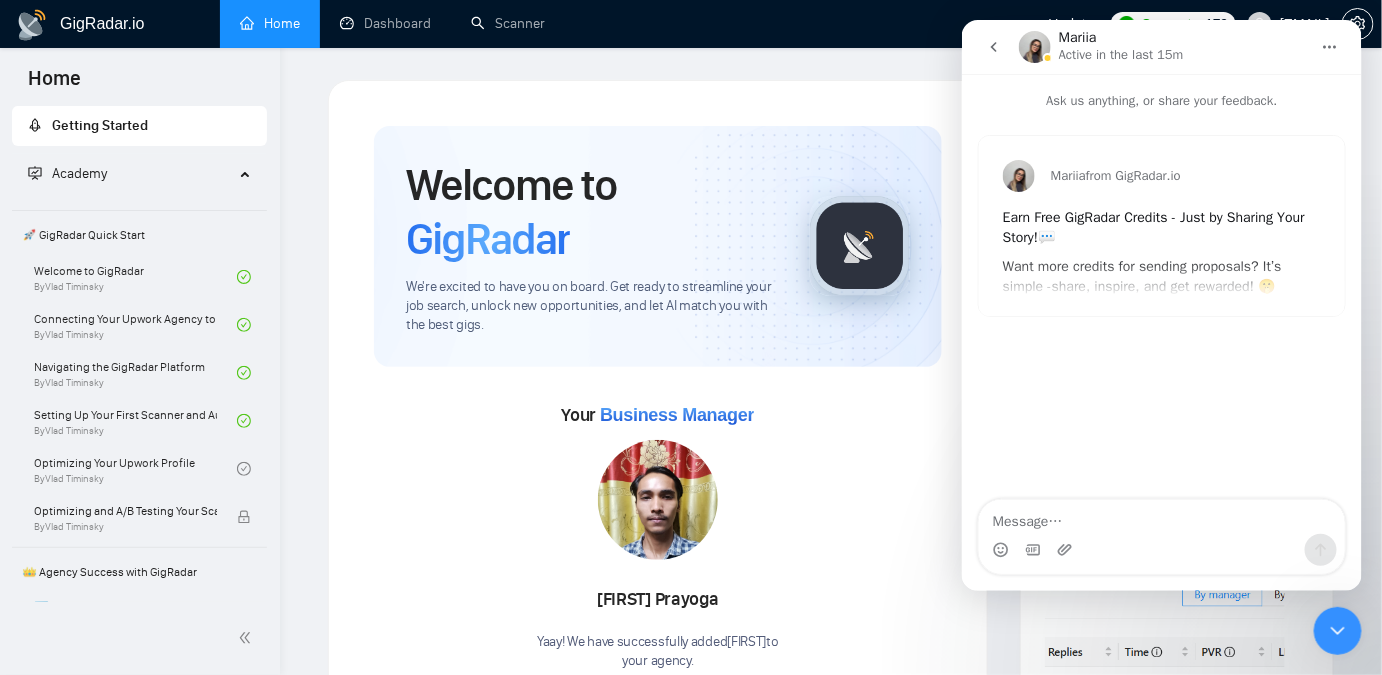 click at bounding box center (993, 46) 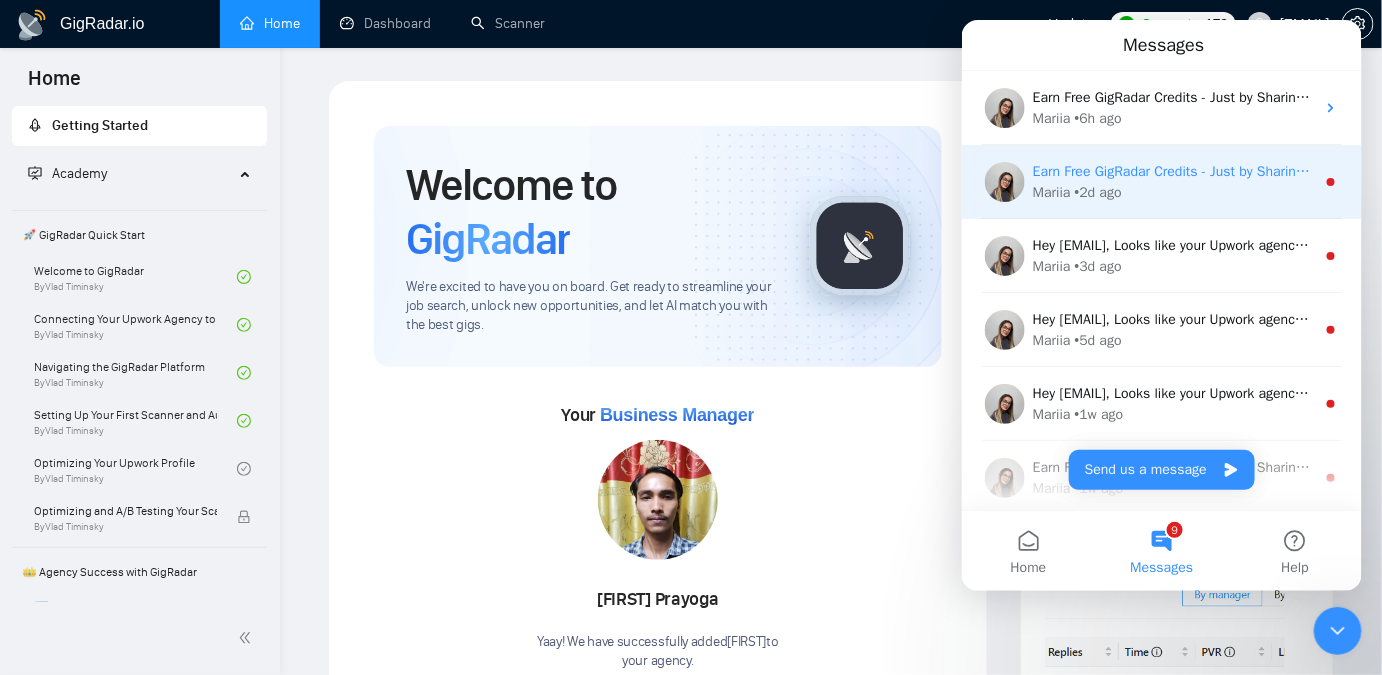 click on "Mariia • 2d ago" at bounding box center [1173, 191] 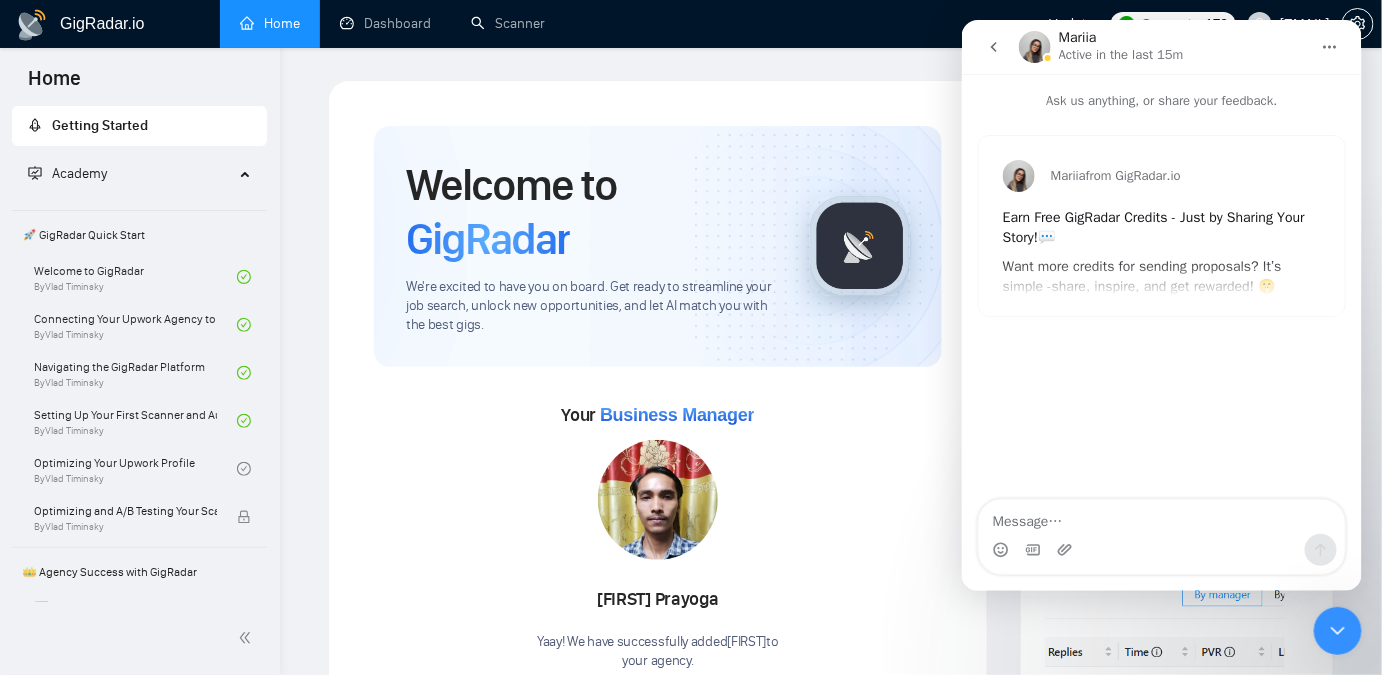 click at bounding box center (993, 46) 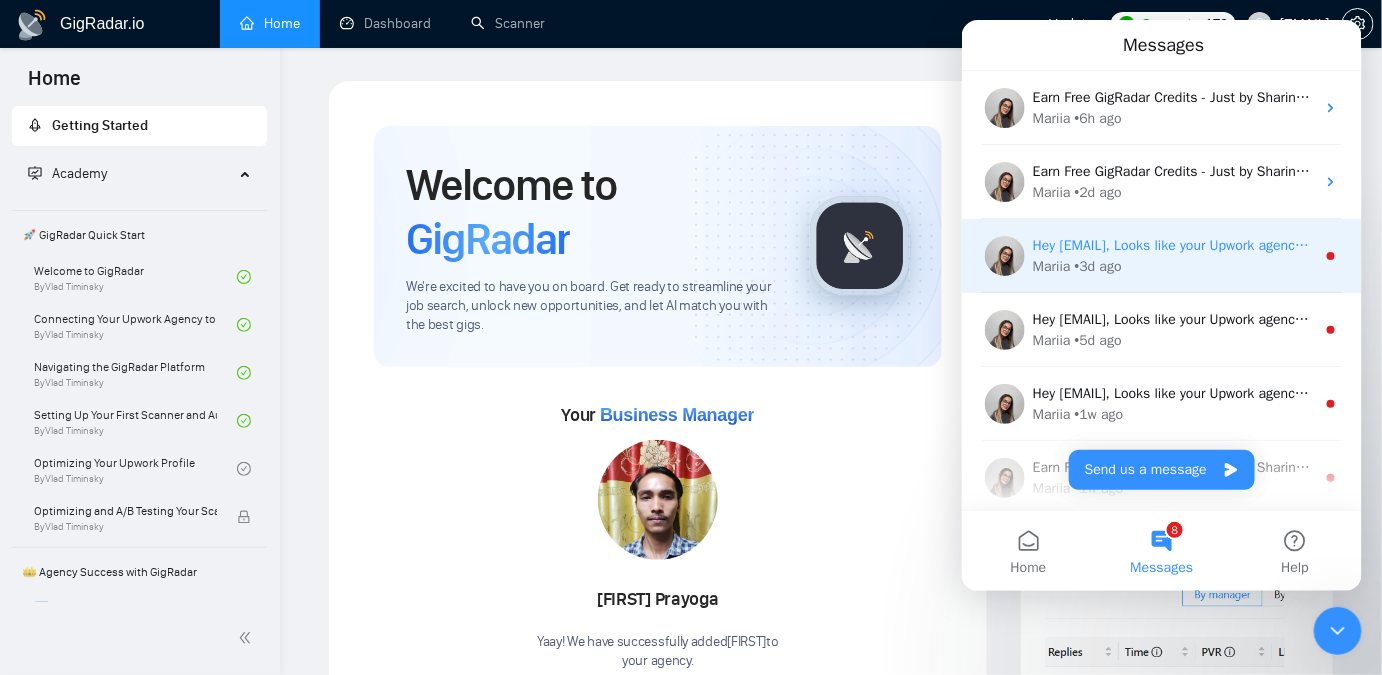 click on "[NAME] • 3d ago" at bounding box center (1173, 265) 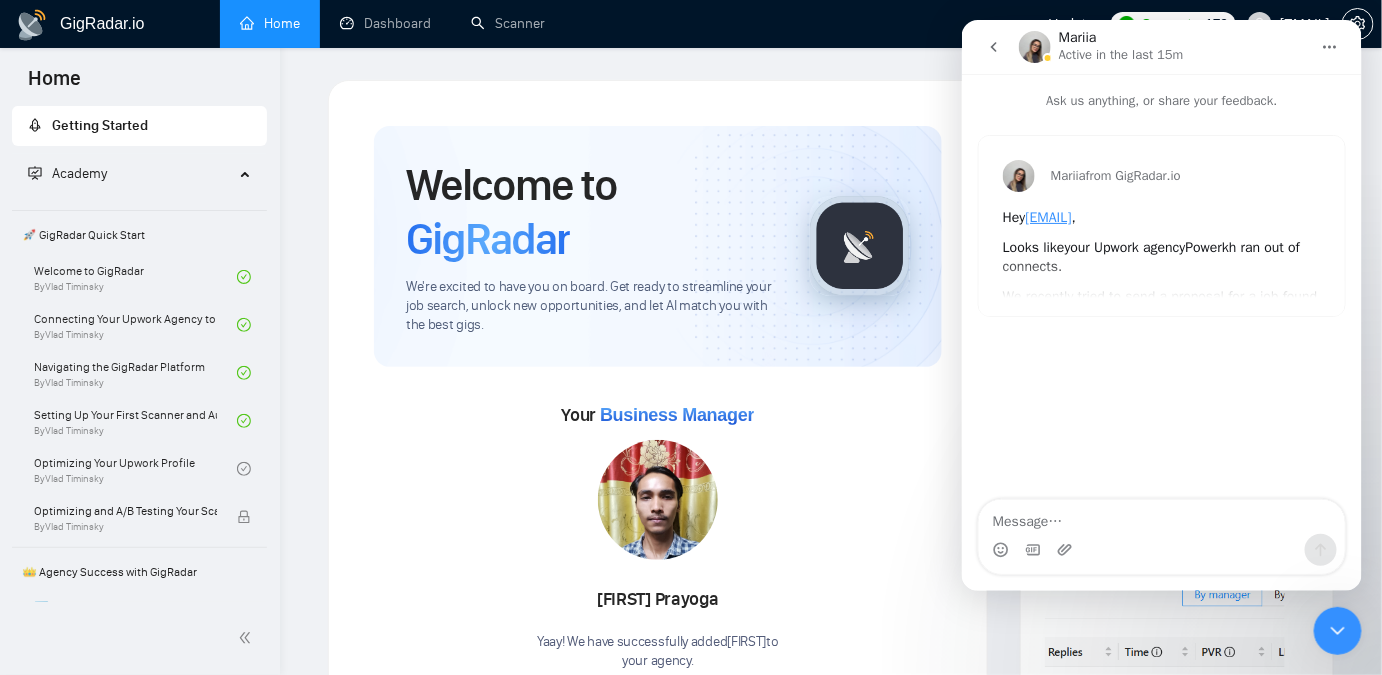 click 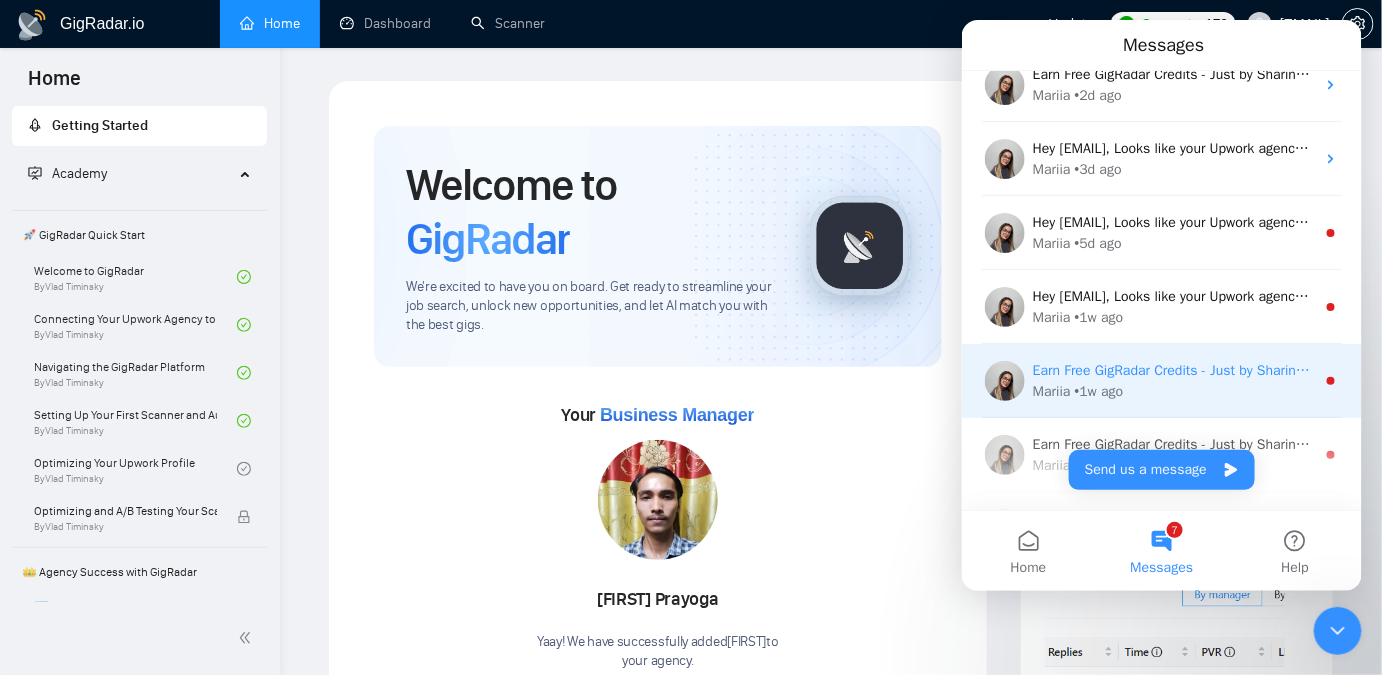 scroll, scrollTop: 90, scrollLeft: 0, axis: vertical 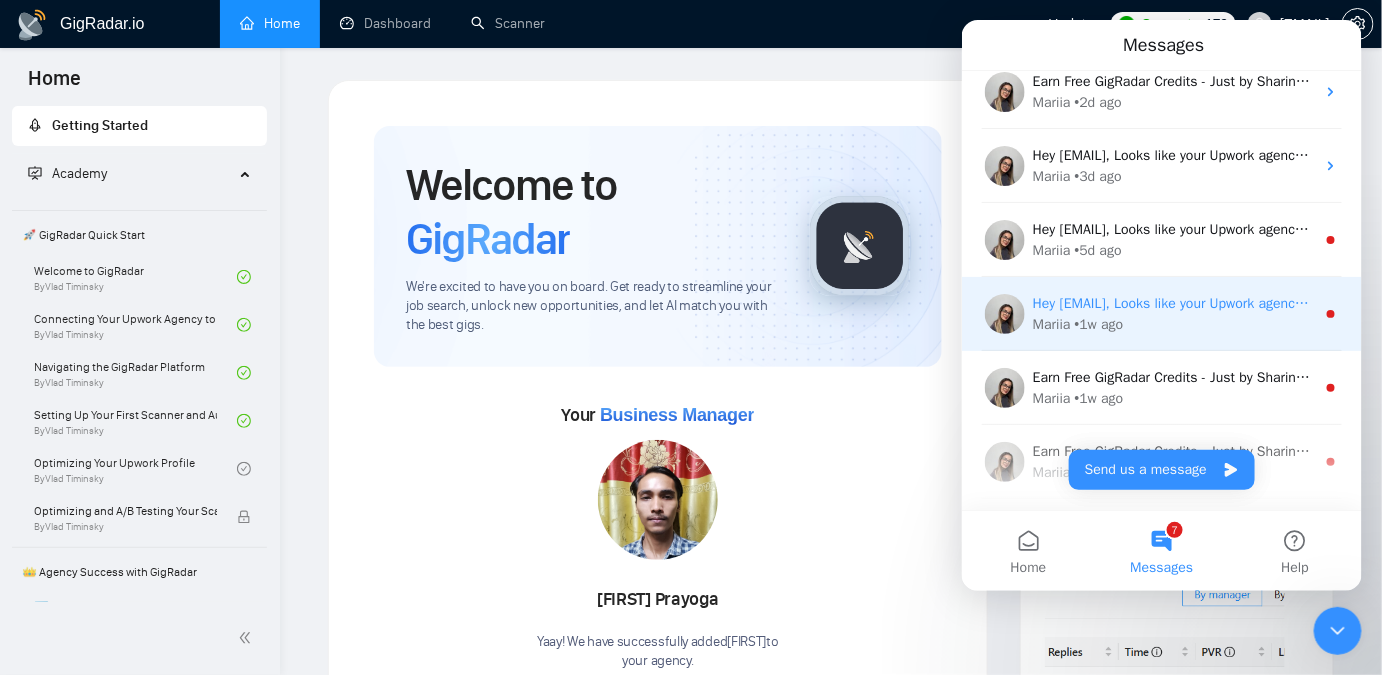 click on "[NAME] • 1w ago" at bounding box center [1173, 323] 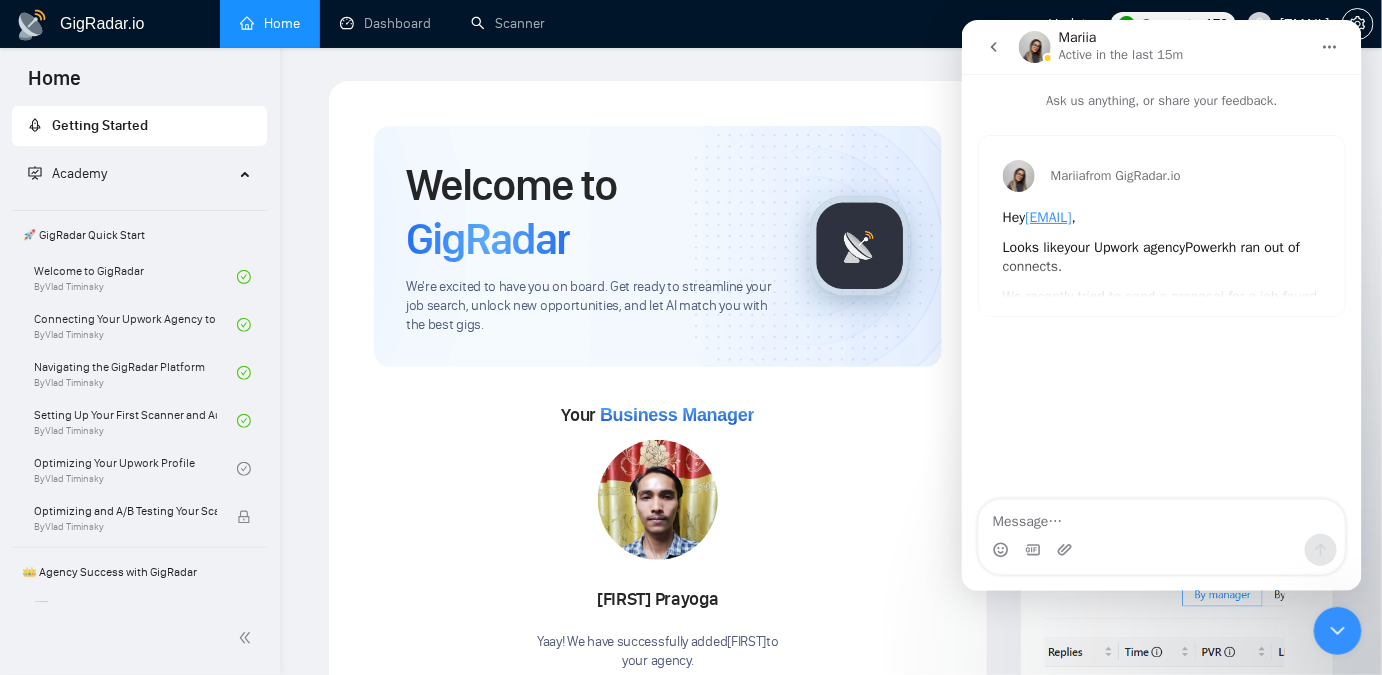 click 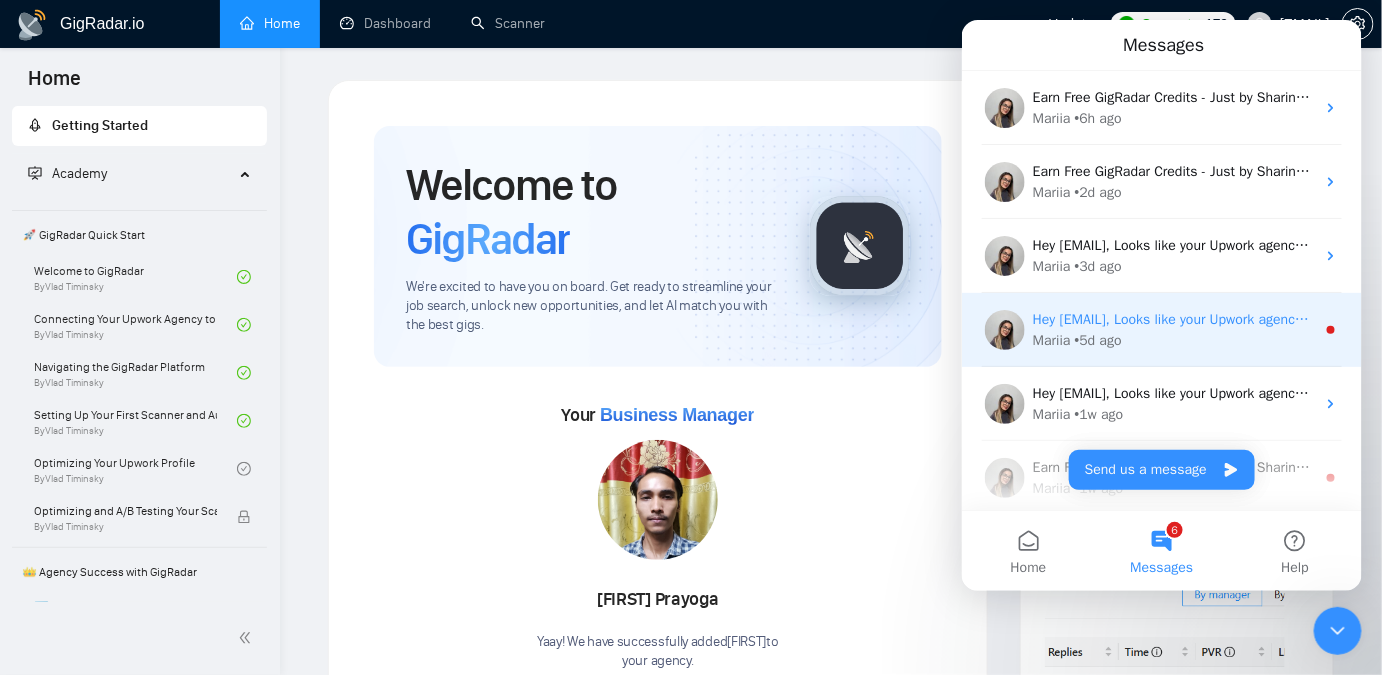 click on "Mariia •  5d ago" at bounding box center (1173, 339) 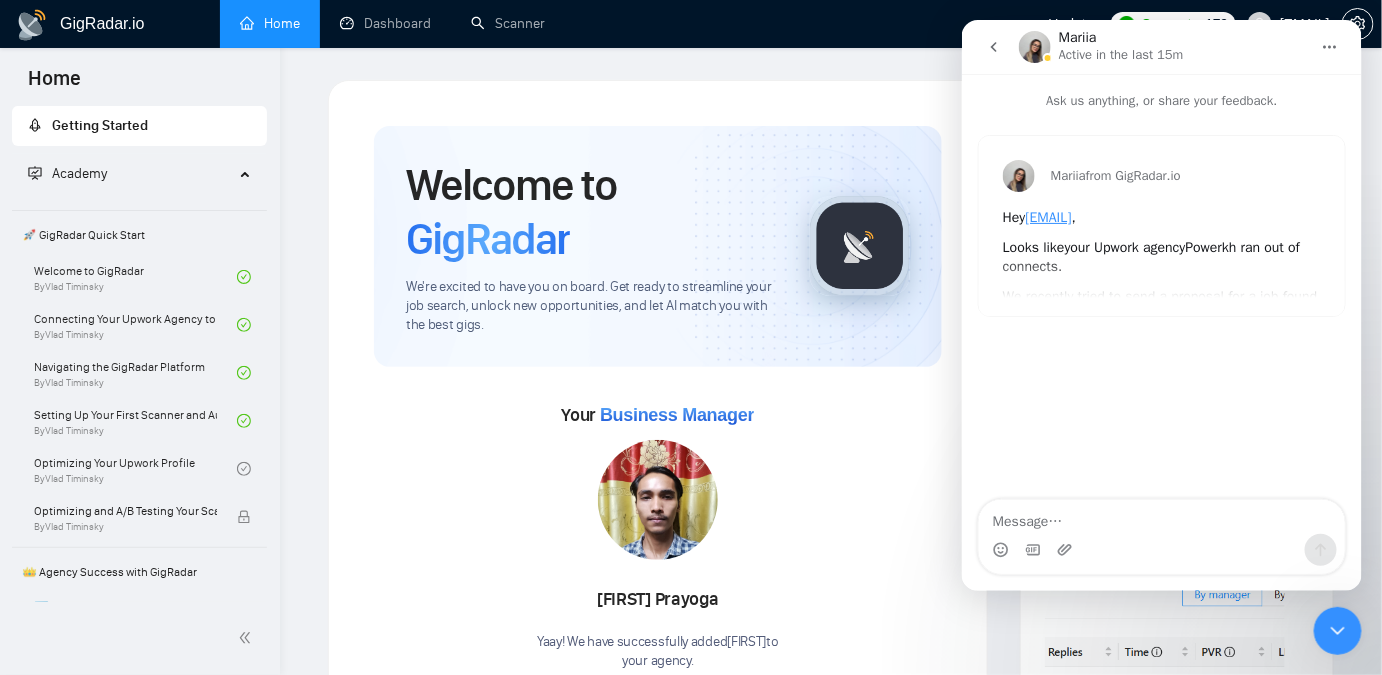 click at bounding box center (993, 46) 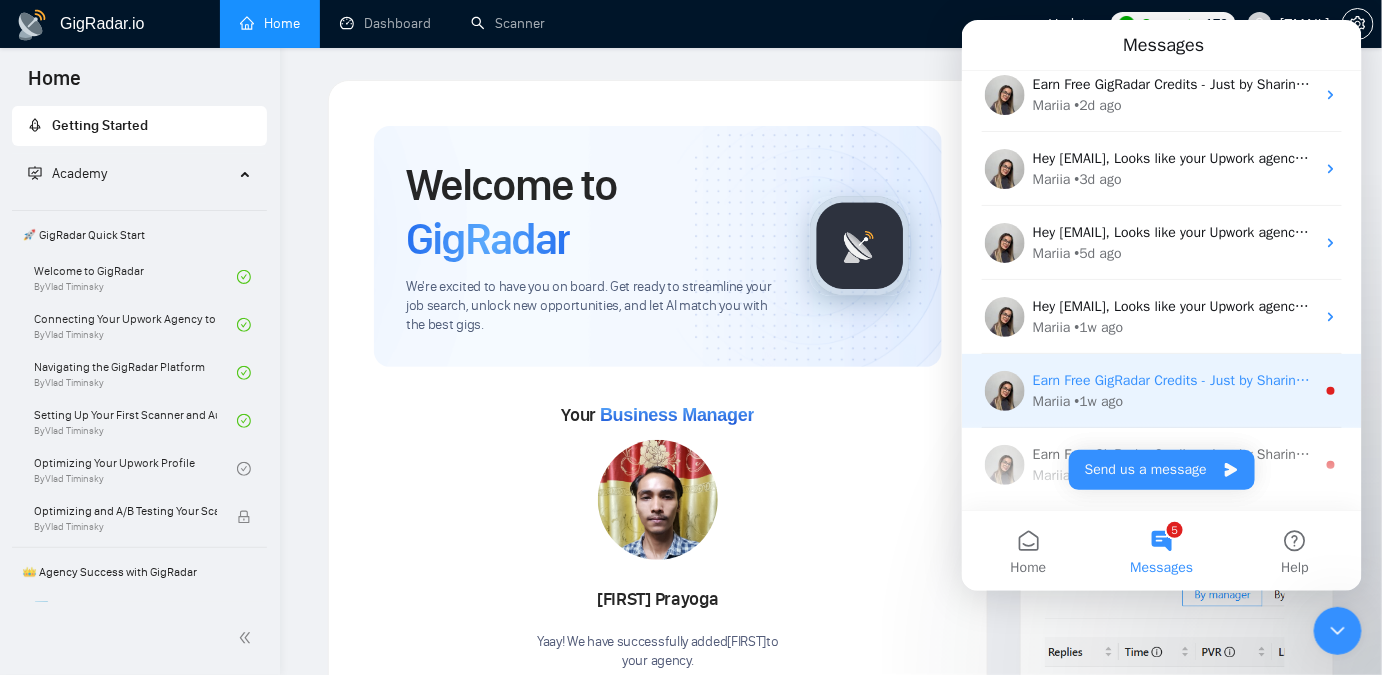 scroll, scrollTop: 90, scrollLeft: 0, axis: vertical 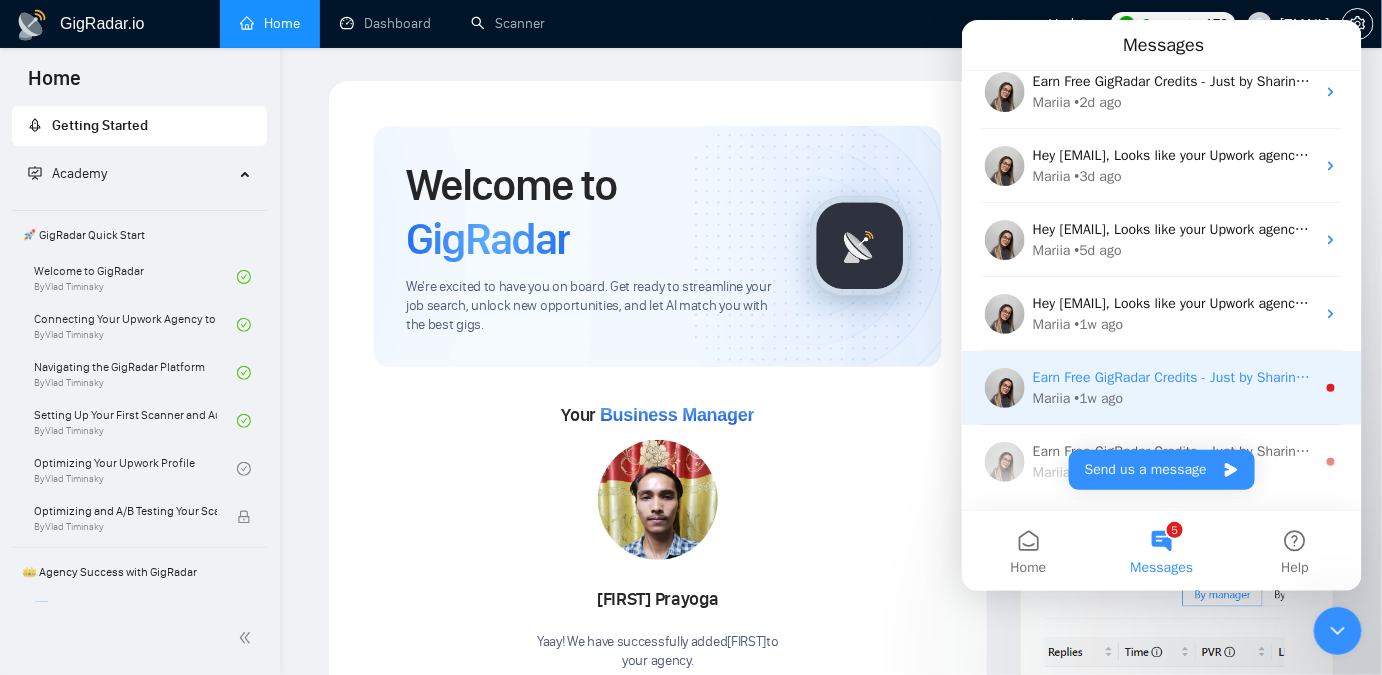 click on "Earn Free GigRadar Credits - Just by Sharing Your Story! 💬 Want more credits for sending proposals? It’s simple - share, inspire, and get rewarded! 🤫 Here’s how you can earn free credits: Introduce yourself in the #intros channel of the GigRadar Upwork Community and grab +20 credits for sending bids., Post your success story (closed projects, high LRR, etc.) in the #general channel and claim +50 credits for sending bids. Why? GigRadar is building a powerful network of freelancers and agencies. We want you to make valuable connections, showcase your wins, and inspire others while getting rewarded! 🚀 Not a member yet? Join our Slack community now 👉 Join Slack Community Claiming your credits is easy: Reply to this message with a screenshot of your post, and our Tech Support Team will instantly top up your credits! 💸" at bounding box center [3602, 376] 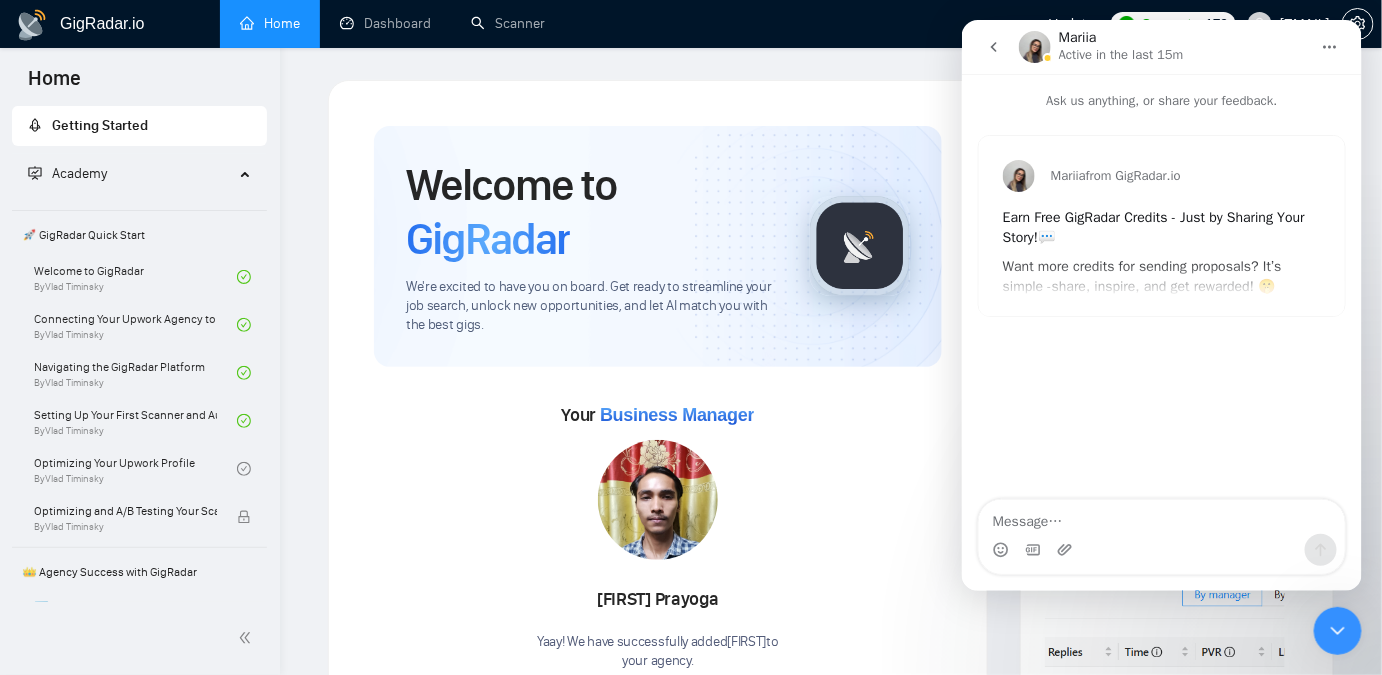 click 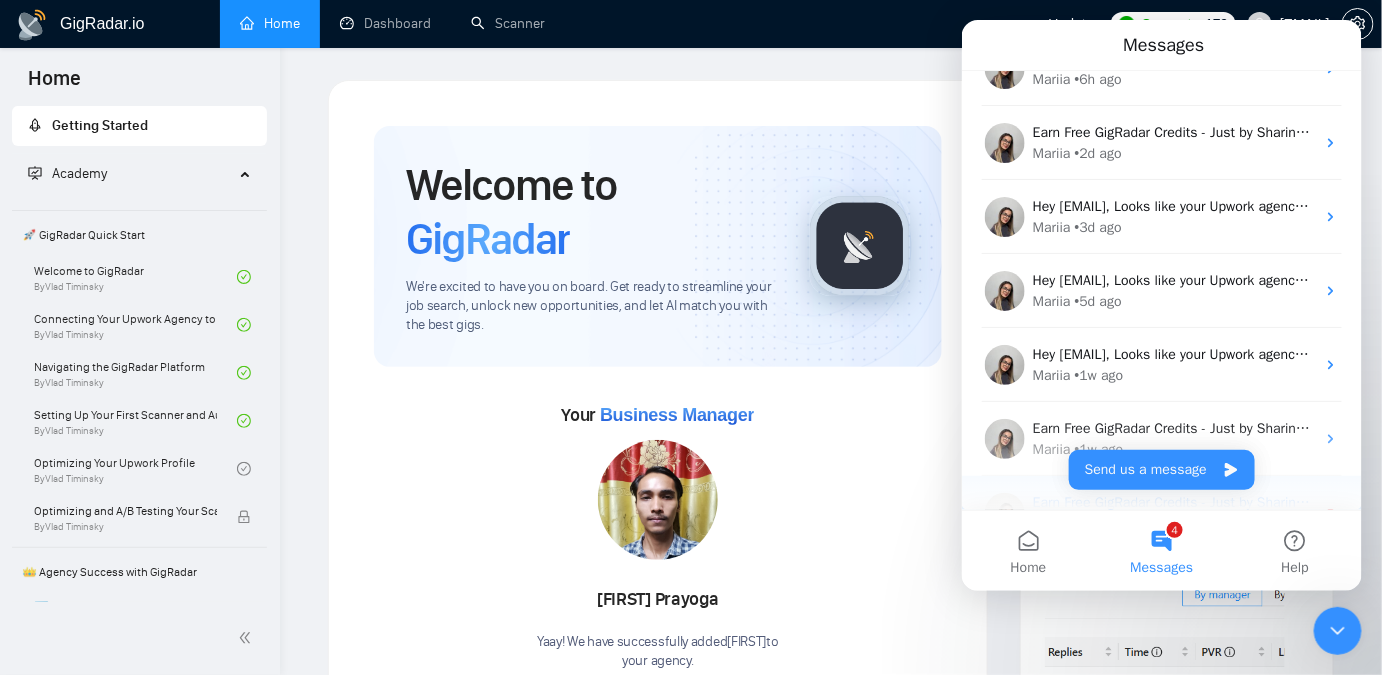 scroll, scrollTop: 90, scrollLeft: 0, axis: vertical 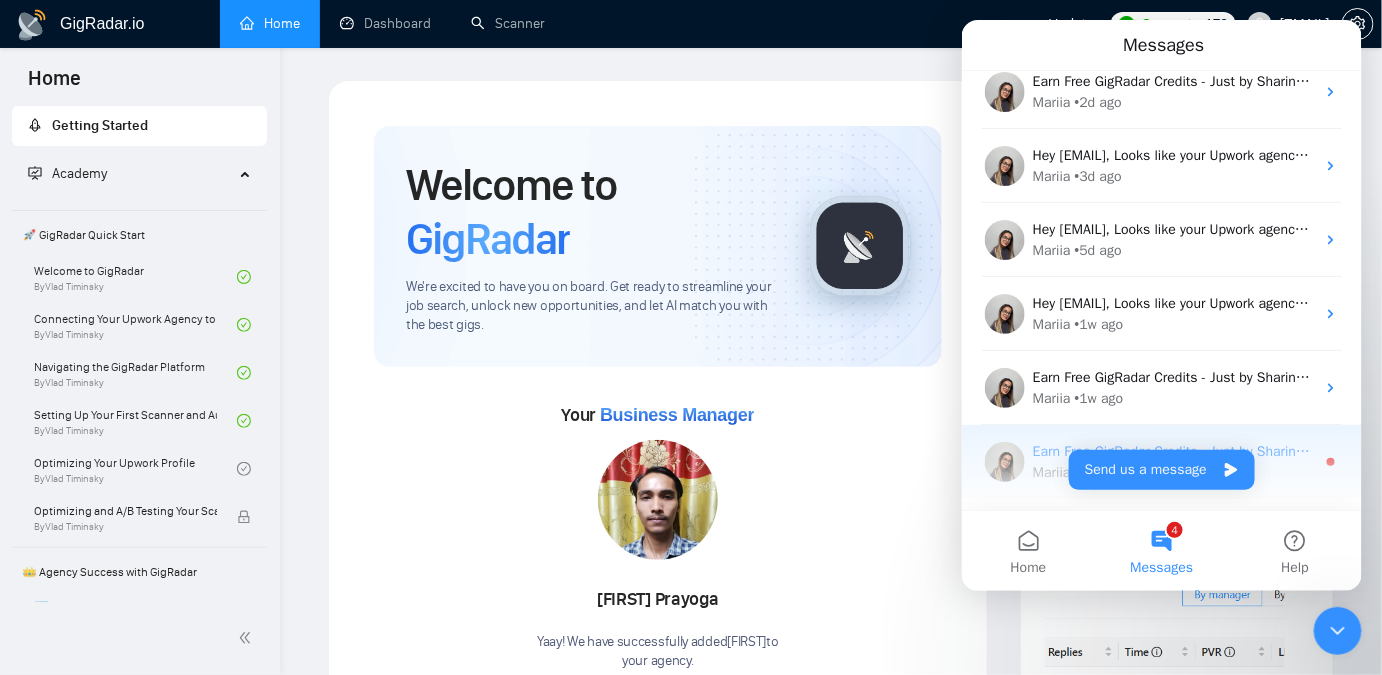 click on "Earn Free GigRadar Credits - Just by Sharing Your Story! 💬 Want more credits for sending proposals? It’s simple - share, inspire, and get rewarded! 🤫 Here’s how you can earn free credits: Introduce yourself in the #intros channel of the GigRadar Upwork Community and grab +20 credits for sending bids., Post your success story (closed projects, high LRR, etc.) in the #general channel and claim +50 credits for sending bids. Why? GigRadar is building a powerful network of freelancers and agencies. We want you to make valuable connections, showcase your wins, and inspire others while getting rewarded! 🚀 Not a member yet? Join our Slack community now 👉 Join Slack Community Claiming your credits is easy: Reply to this message with a screenshot of your post, and our Tech Support Team will instantly top up your credits! 💸" at bounding box center [3602, 450] 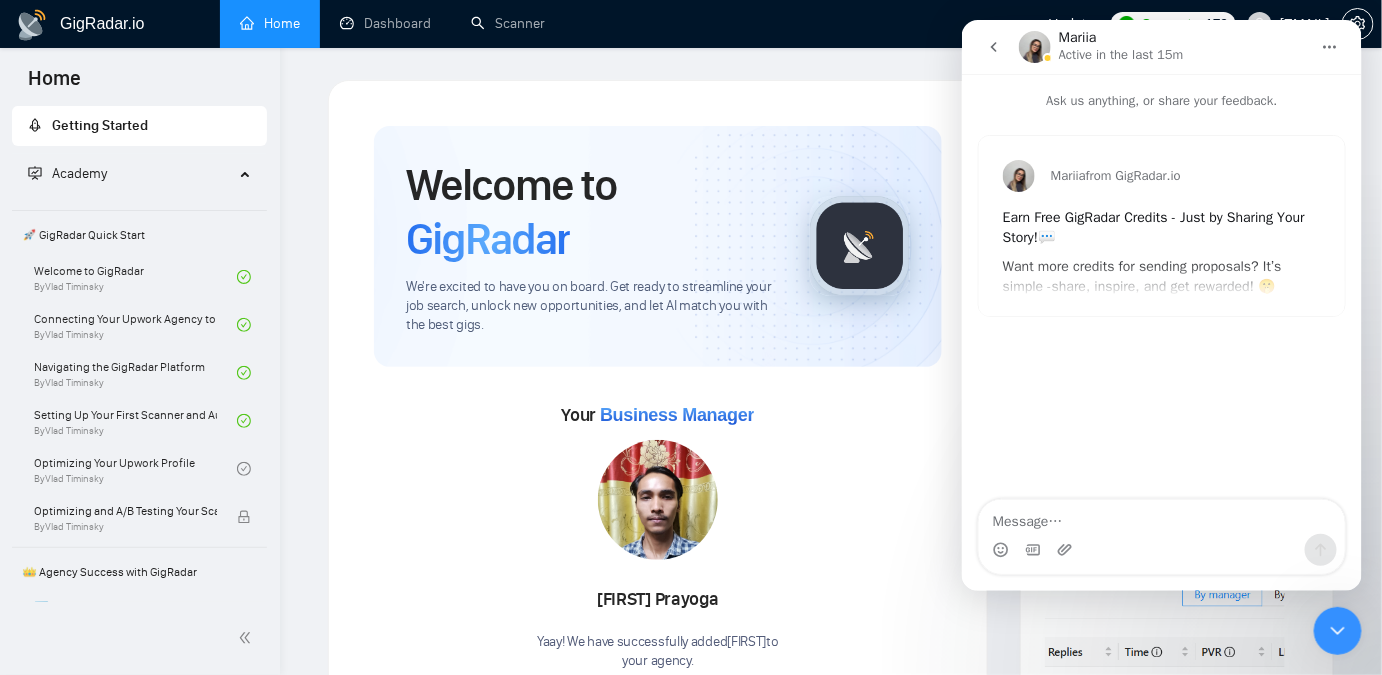 click at bounding box center [993, 46] 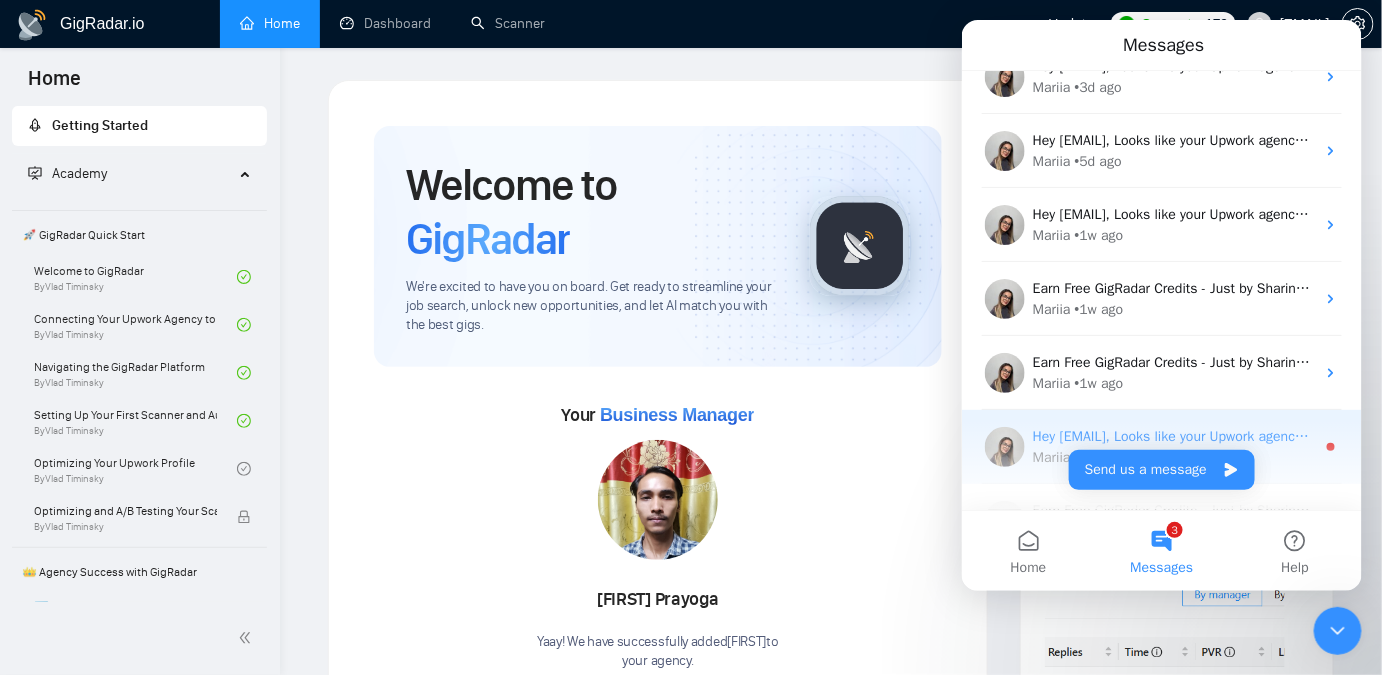 scroll, scrollTop: 181, scrollLeft: 0, axis: vertical 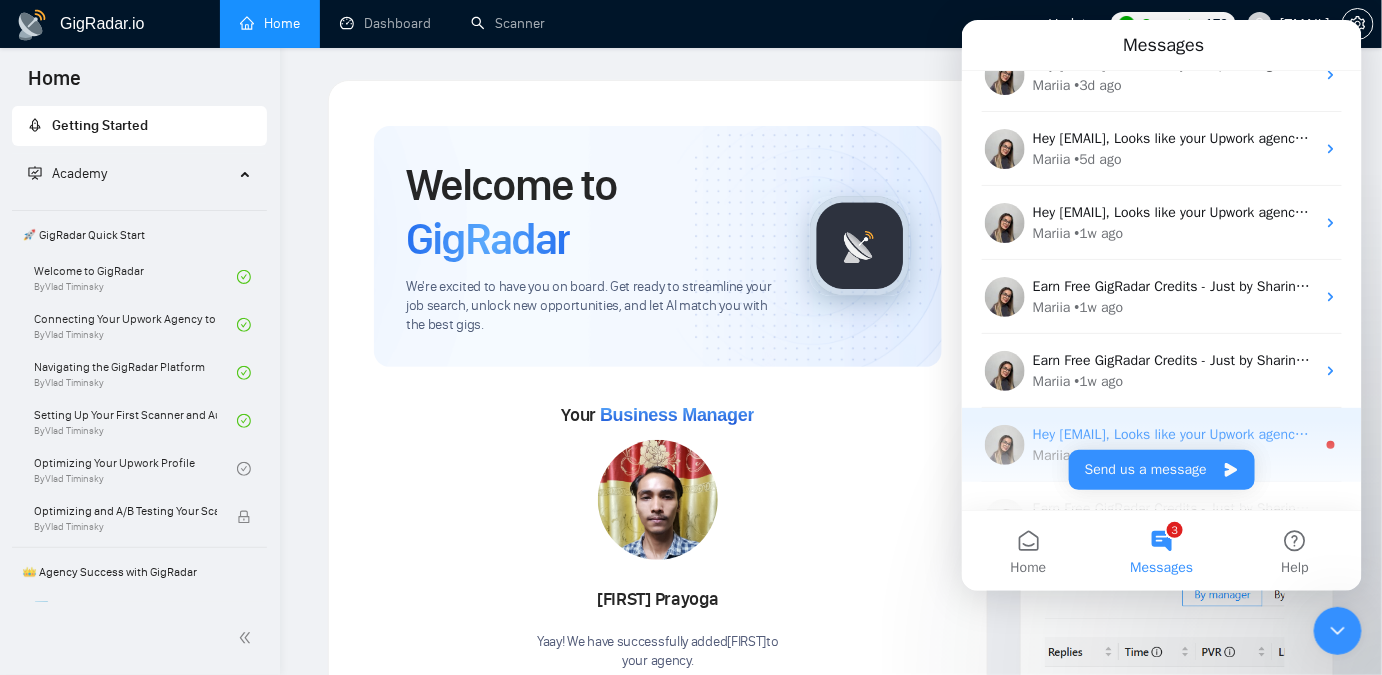 click on "Hey [EMAIL], Looks like your Upwork agency Powerkh ran out of connects. We recently tried to send a proposal for a job found by (Revit*), but we could not because the number of connects was insufficient. If you don't top up your connects soon, all your Auto Bidders will be disabled, and you will have to reactivate it again. Please consider enabling the Auto Top-Up Feature to avoid this happening in the future. [NAME] • 1w ago" at bounding box center [1161, 444] 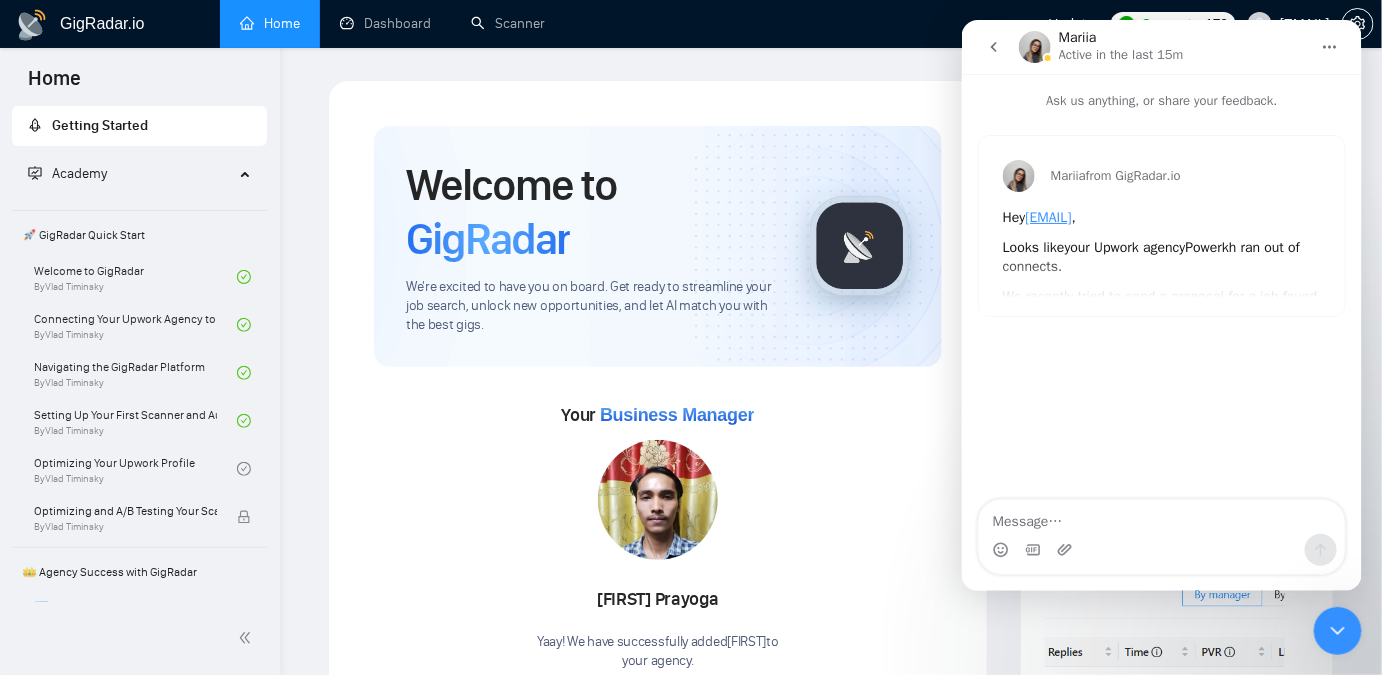 click 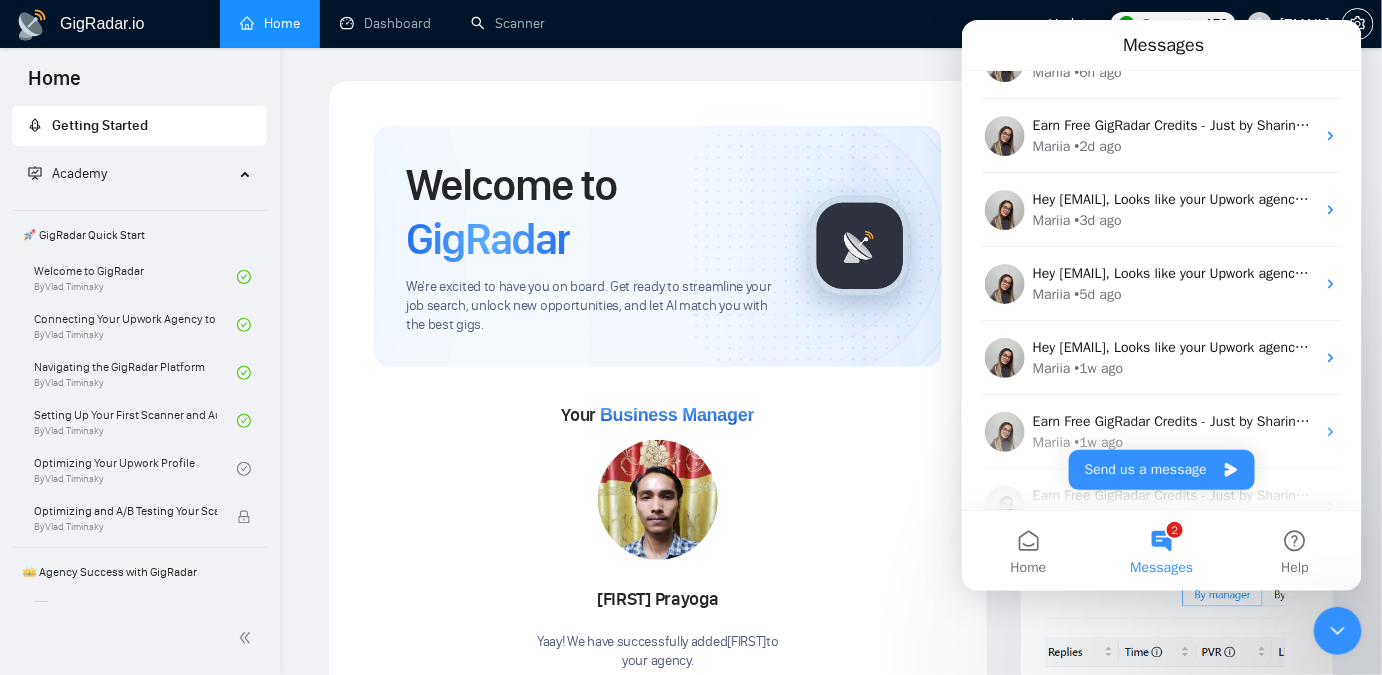 scroll, scrollTop: 272, scrollLeft: 0, axis: vertical 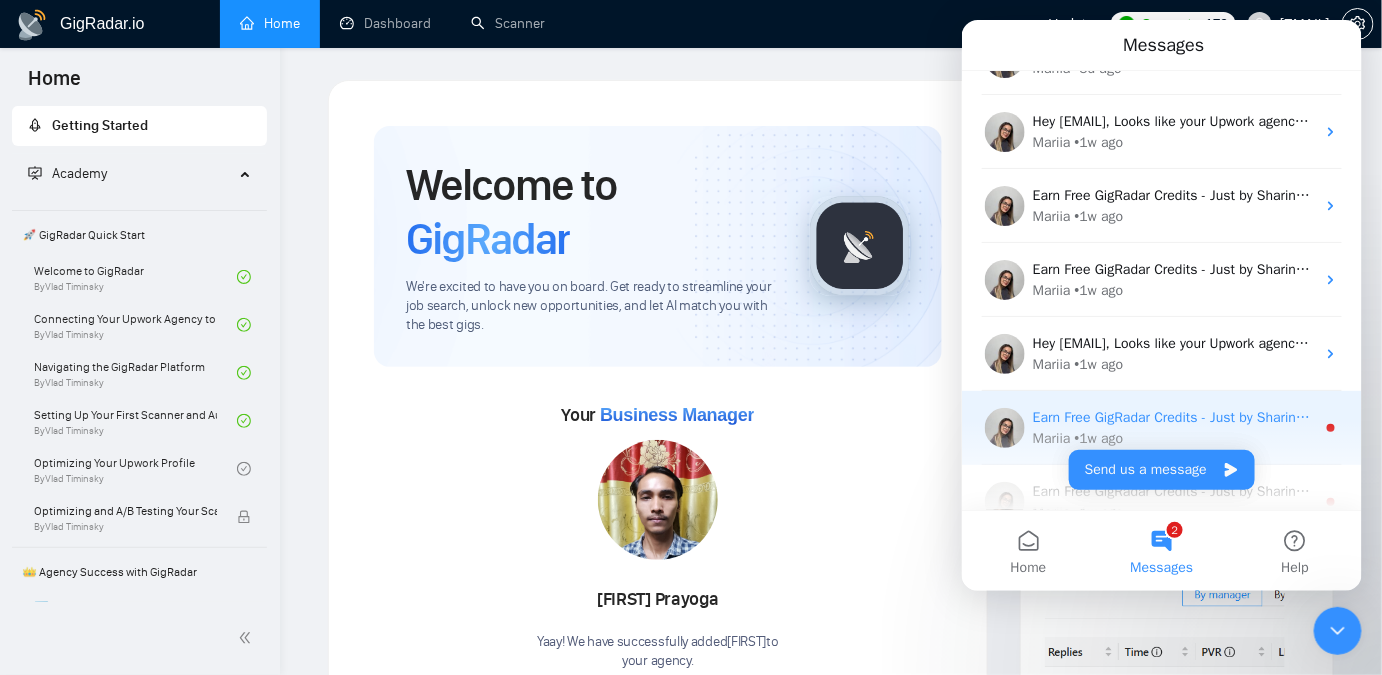click on "Earn Free GigRadar Credits - Just by Sharing Your Story! 💬 Want more credits for sending proposals? It’s simple - share, inspire, and get rewarded! 🤫 Here’s how you can earn free credits: Introduce yourself in the #intros channel of the GigRadar Upwork Community and grab +20 credits for sending bids., Post your success story (closed projects, high LRR, etc.) in the #general channel and claim +50 credits for sending bids. Why? GigRadar is building a powerful network of freelancers and agencies. We want you to make valuable connections, showcase your wins, and inspire others while getting rewarded! 🚀 Not a member yet? Join our Slack community now 👉 Join Slack Community Claiming your credits is easy: Reply to this message with a screenshot of your post, and our Tech Support Team will instantly top up your credits! 💸" at bounding box center [3602, 416] 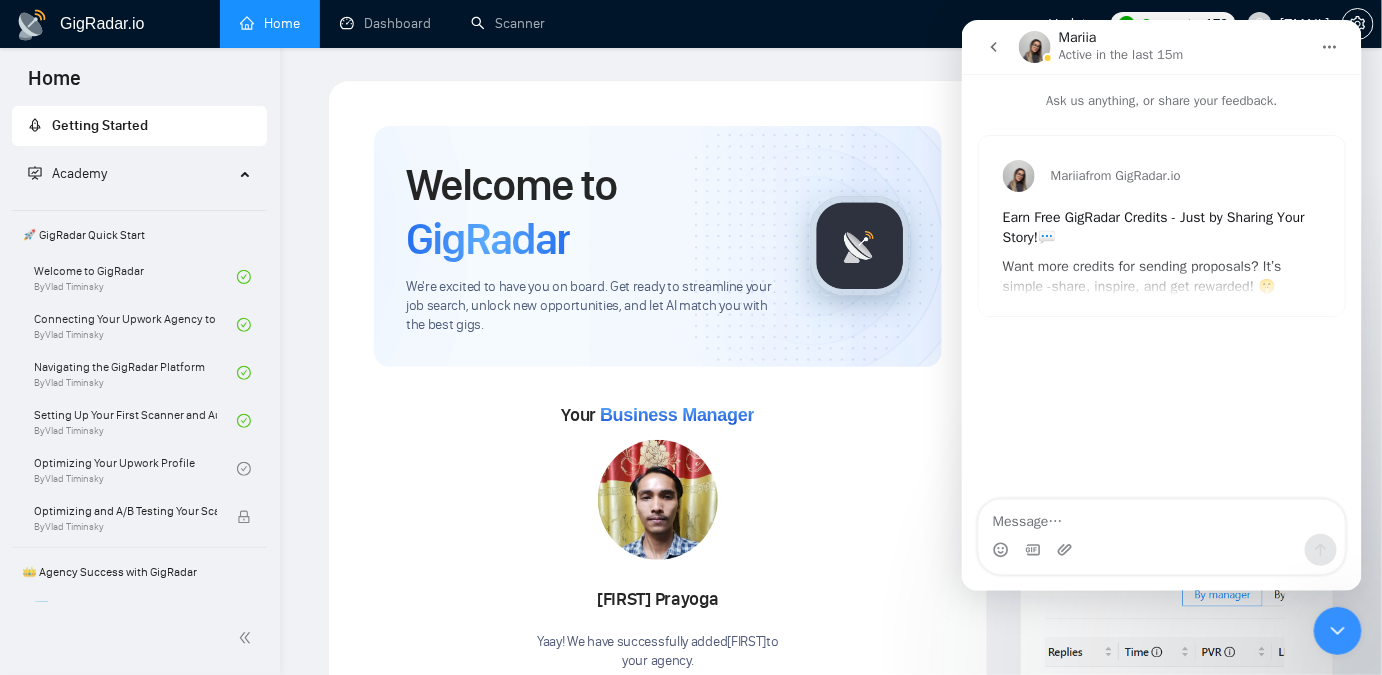 click 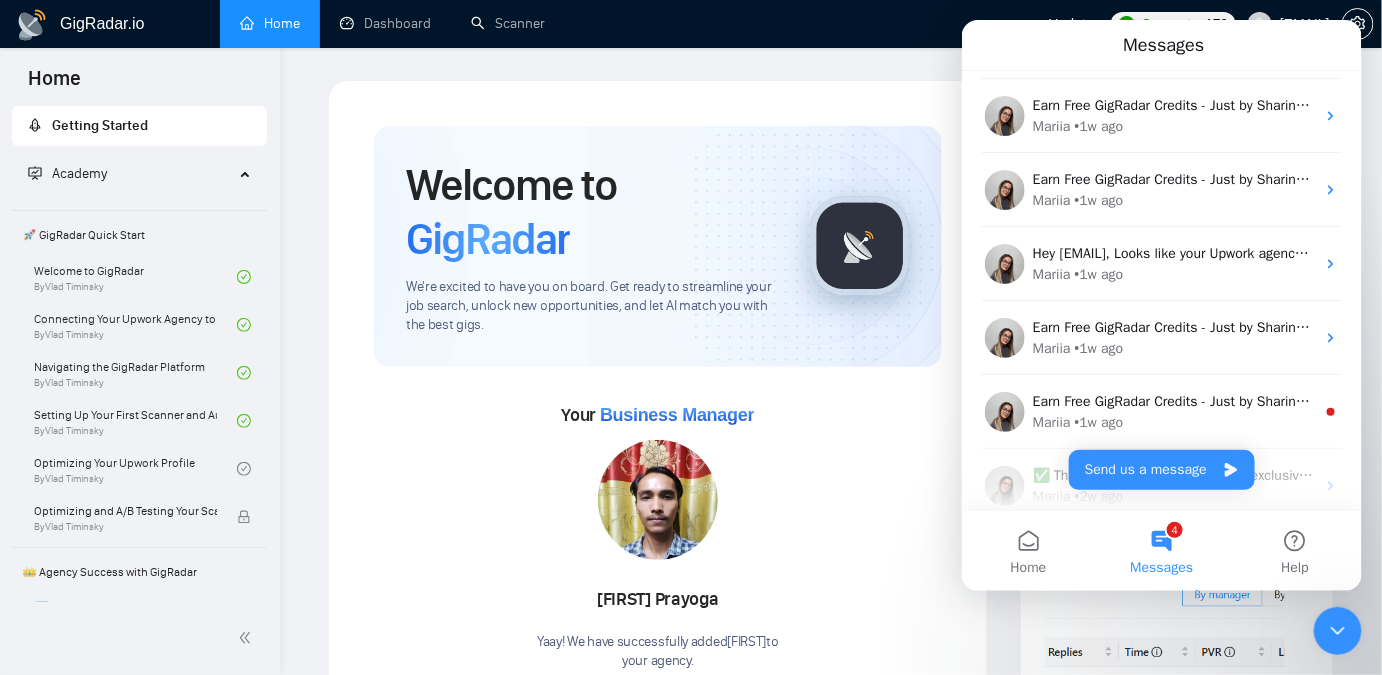 scroll, scrollTop: 363, scrollLeft: 0, axis: vertical 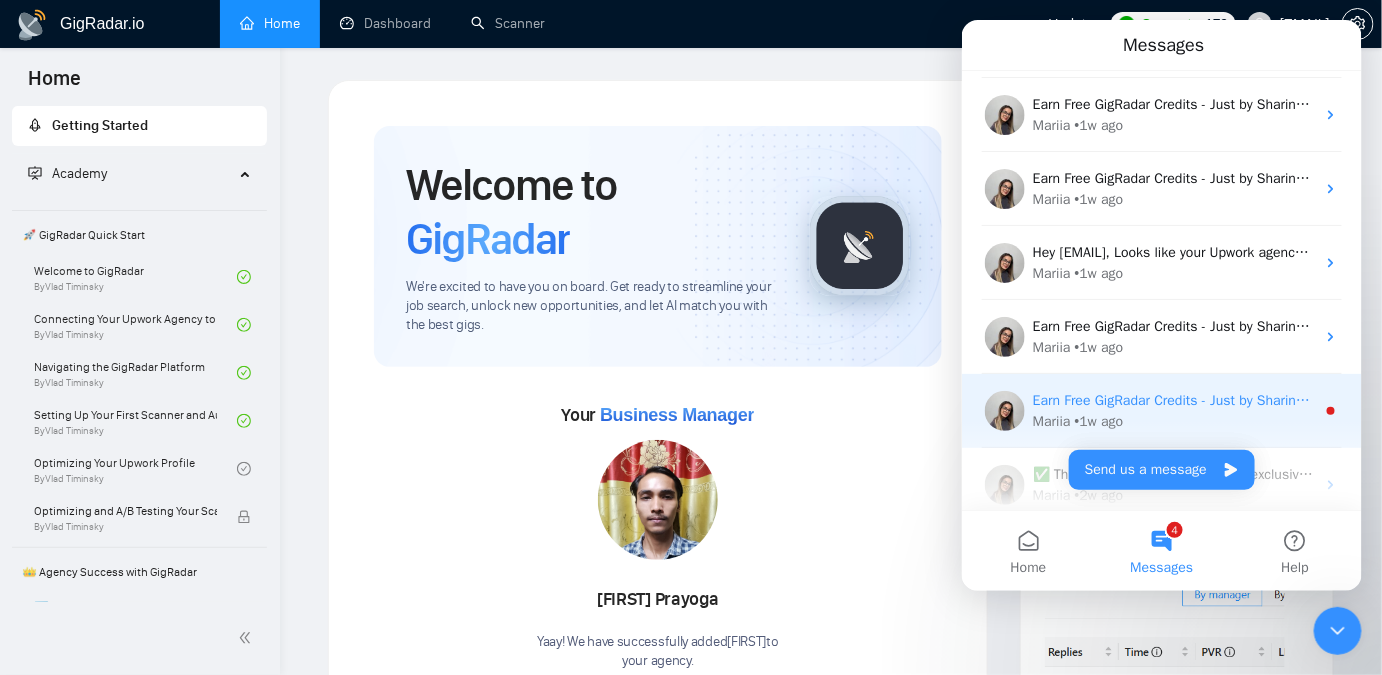 click on "[NAME] • 1w ago" at bounding box center (1173, 420) 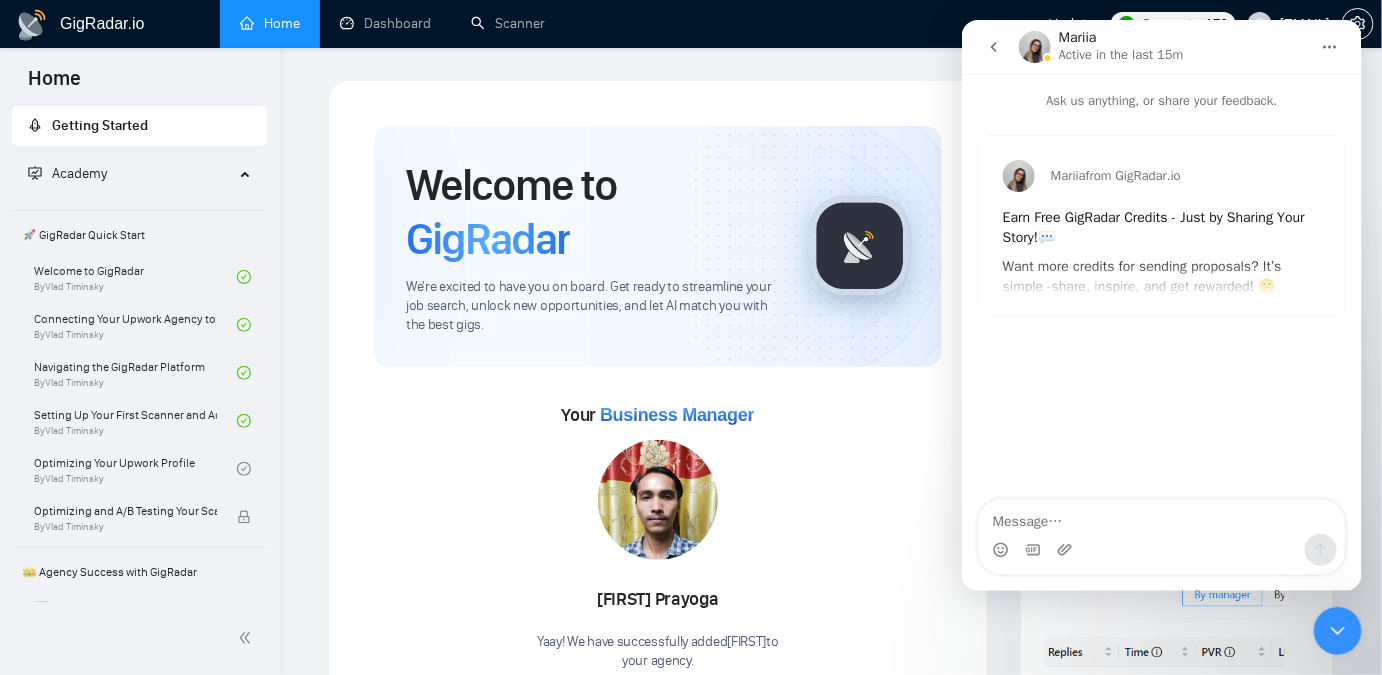 click at bounding box center [993, 46] 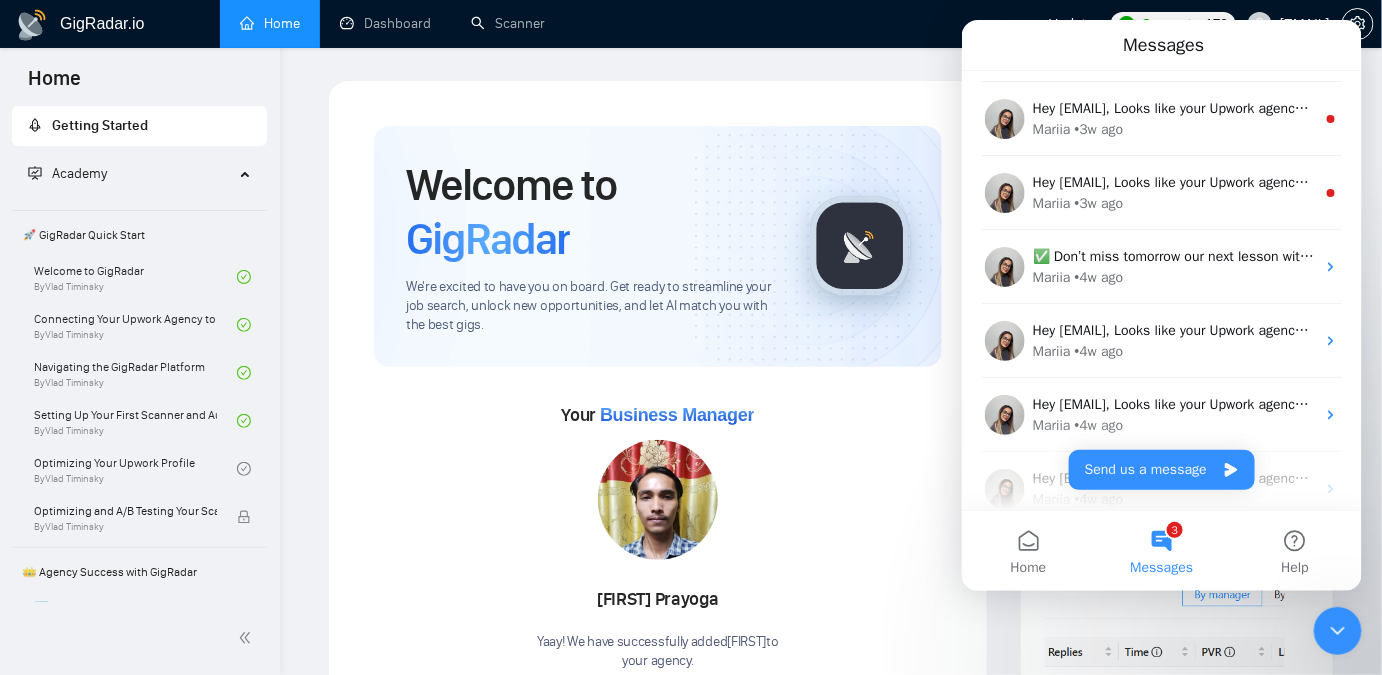 scroll, scrollTop: 666, scrollLeft: 0, axis: vertical 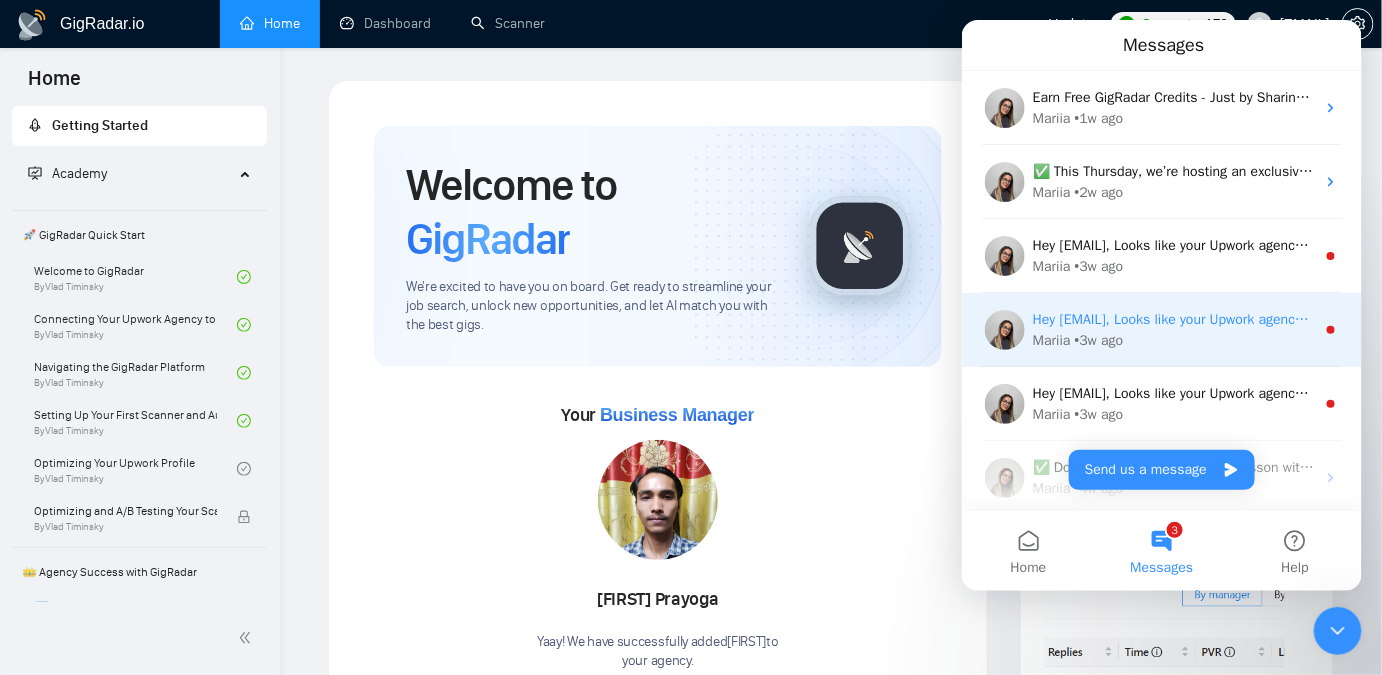 click on "[NAME] • 3w ago" at bounding box center [1173, 339] 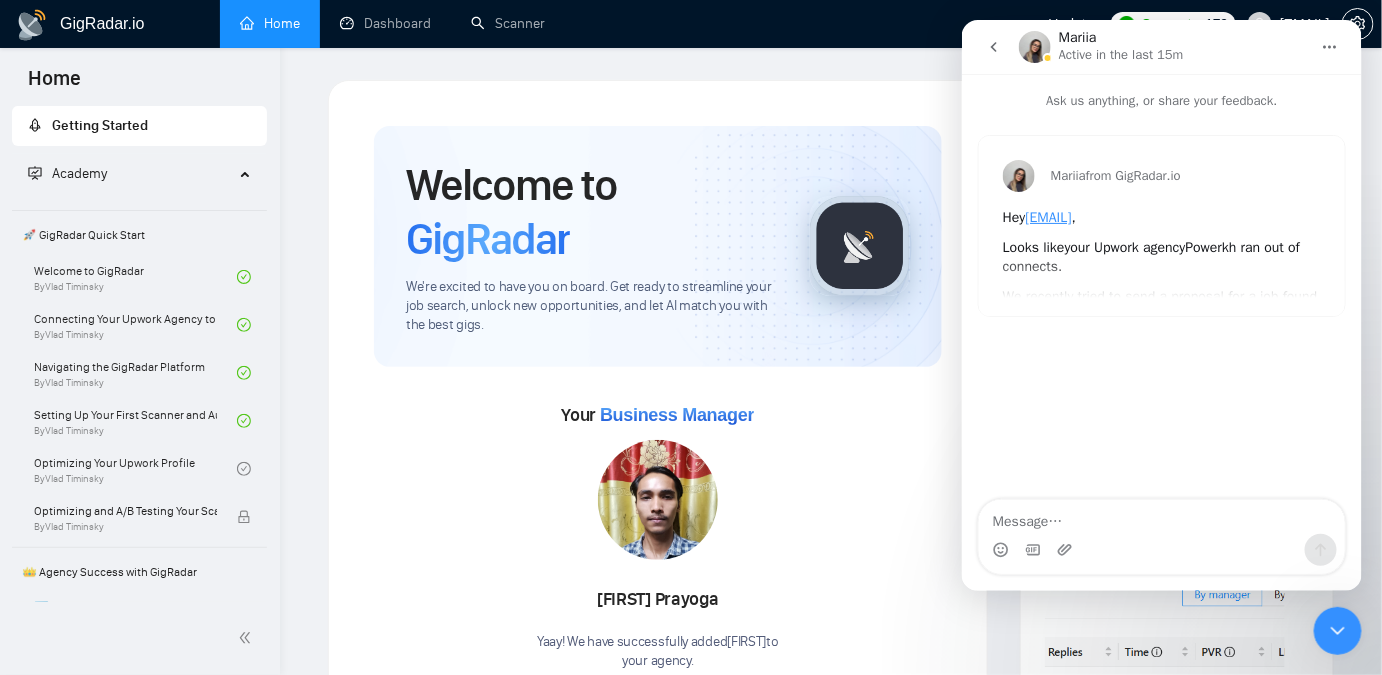 click at bounding box center [993, 46] 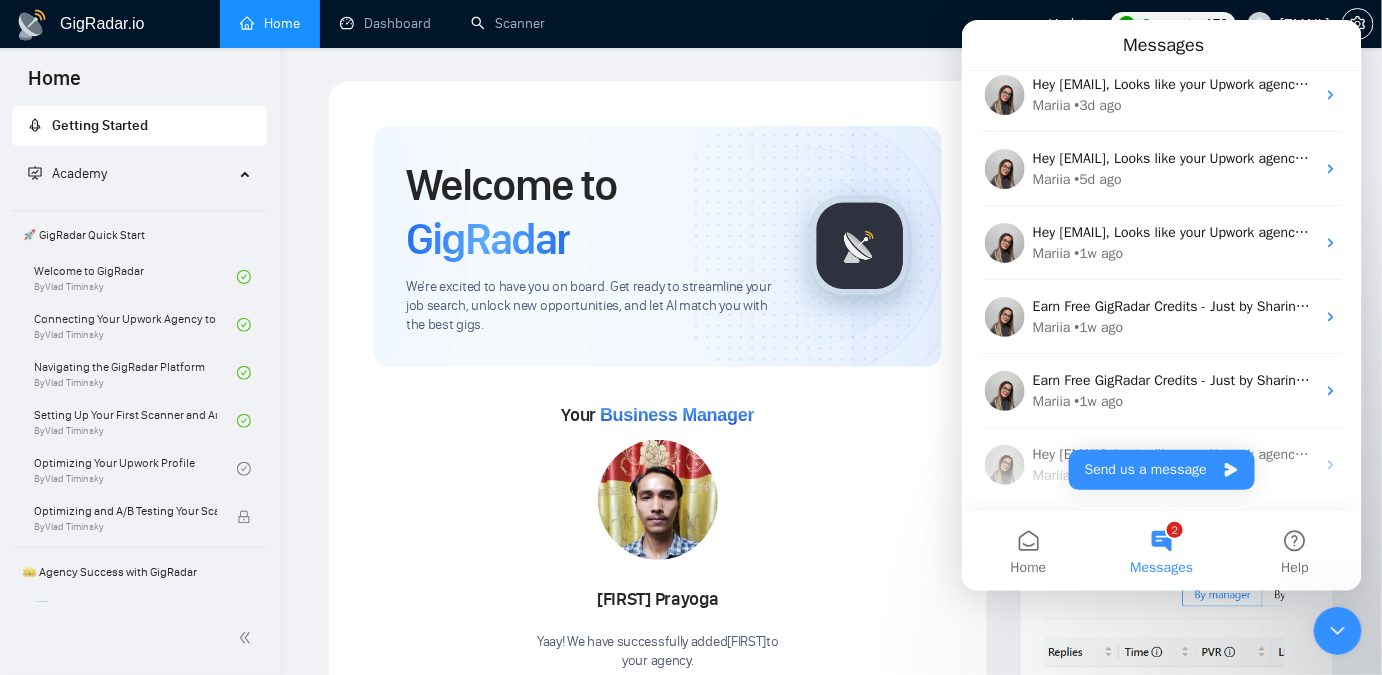 scroll, scrollTop: 0, scrollLeft: 0, axis: both 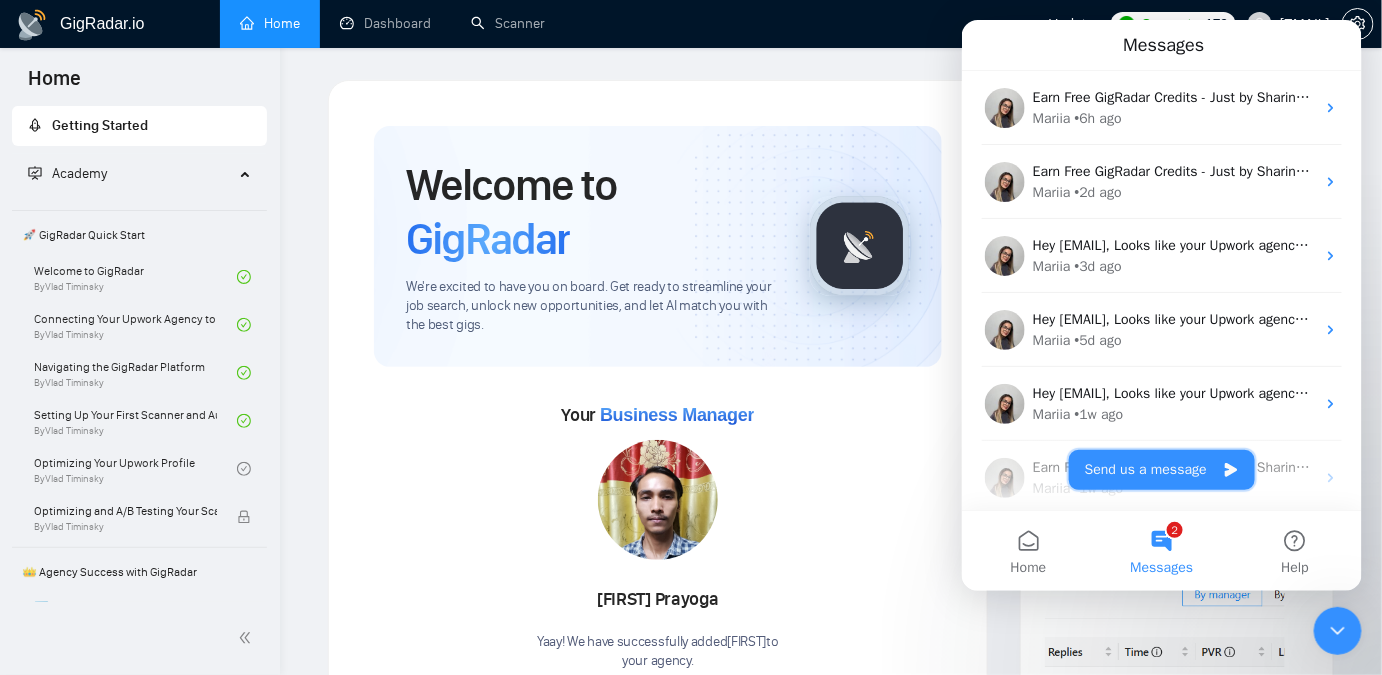 click on "Send us a message" at bounding box center (1161, 469) 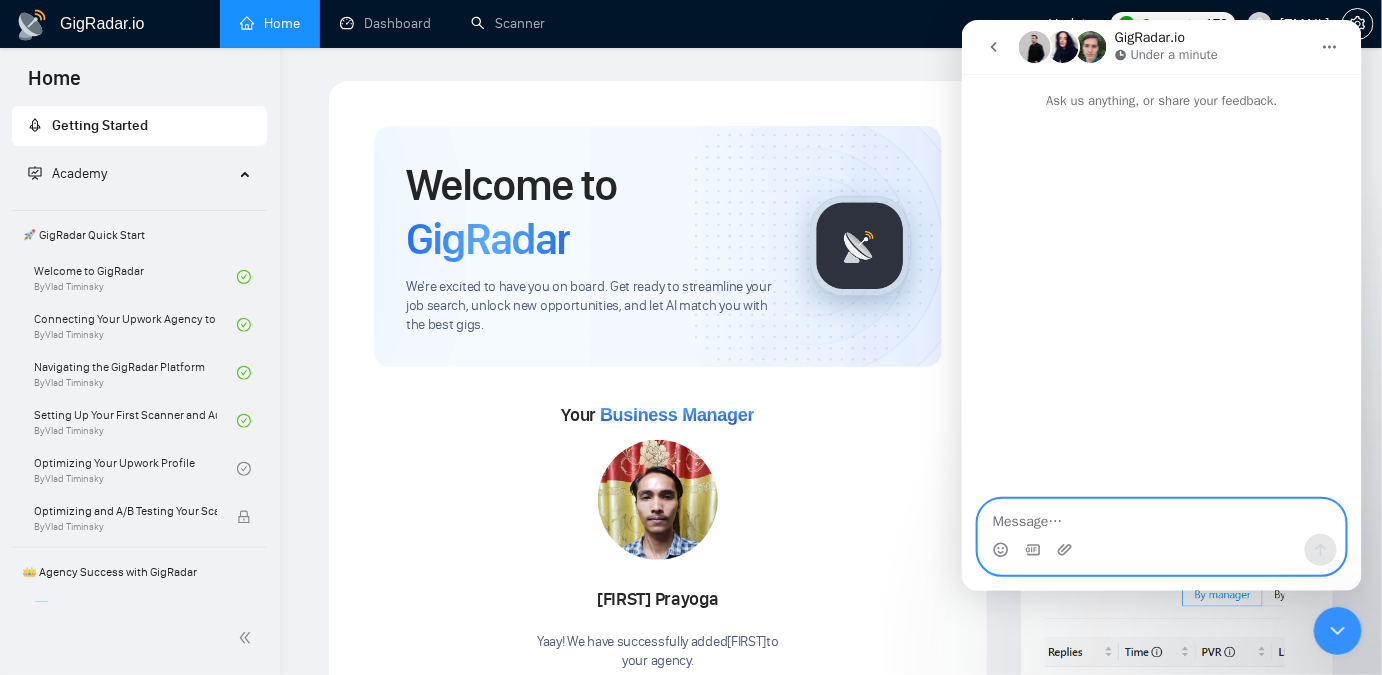 type on "в" 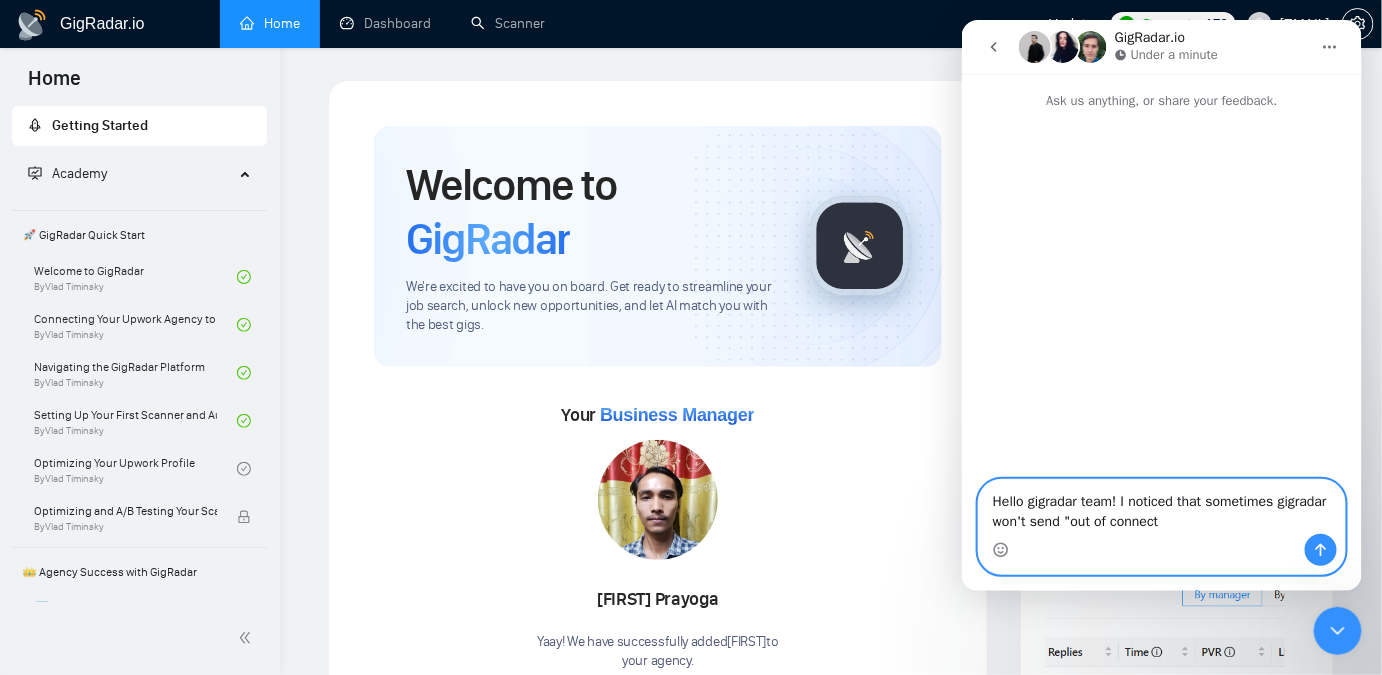 click on "Hello gigradar team! I noticed that sometimes gigradar won't send "out of connect" at bounding box center (1161, 506) 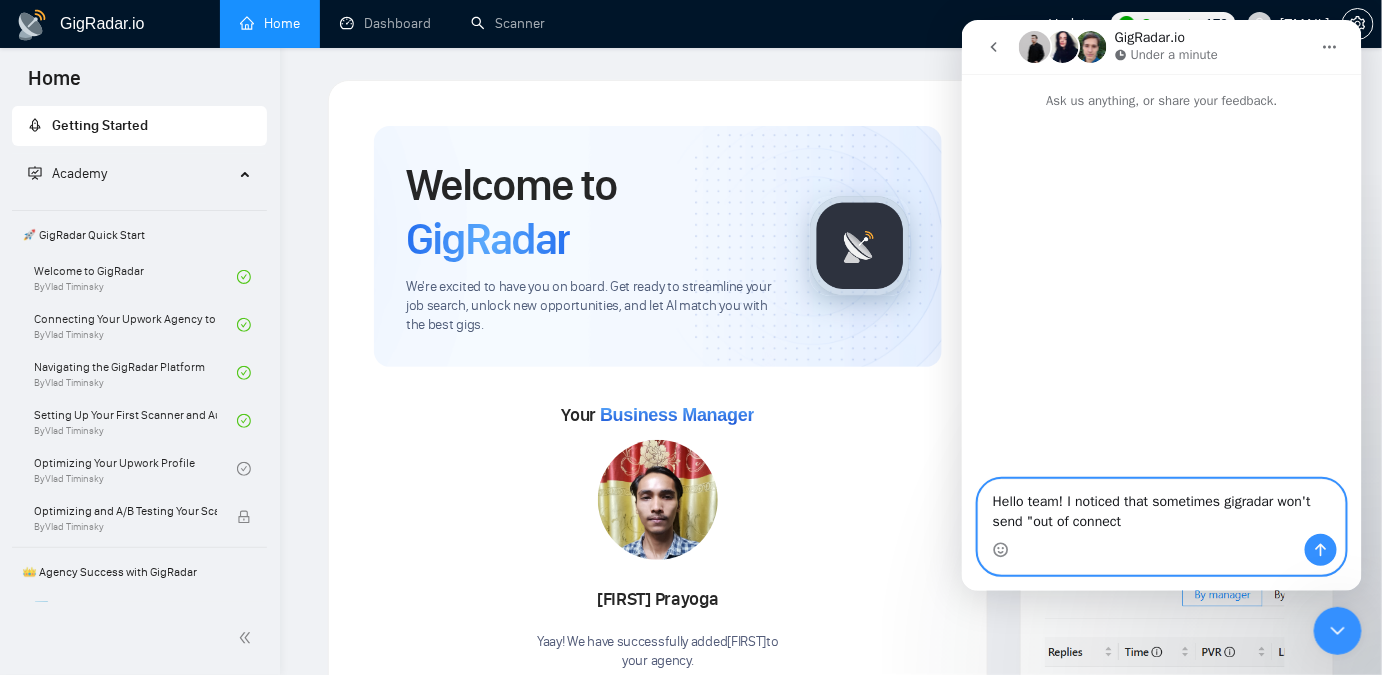 click on "Hello team! I noticed that sometimes gigradar won't send "out of connect" at bounding box center (1161, 506) 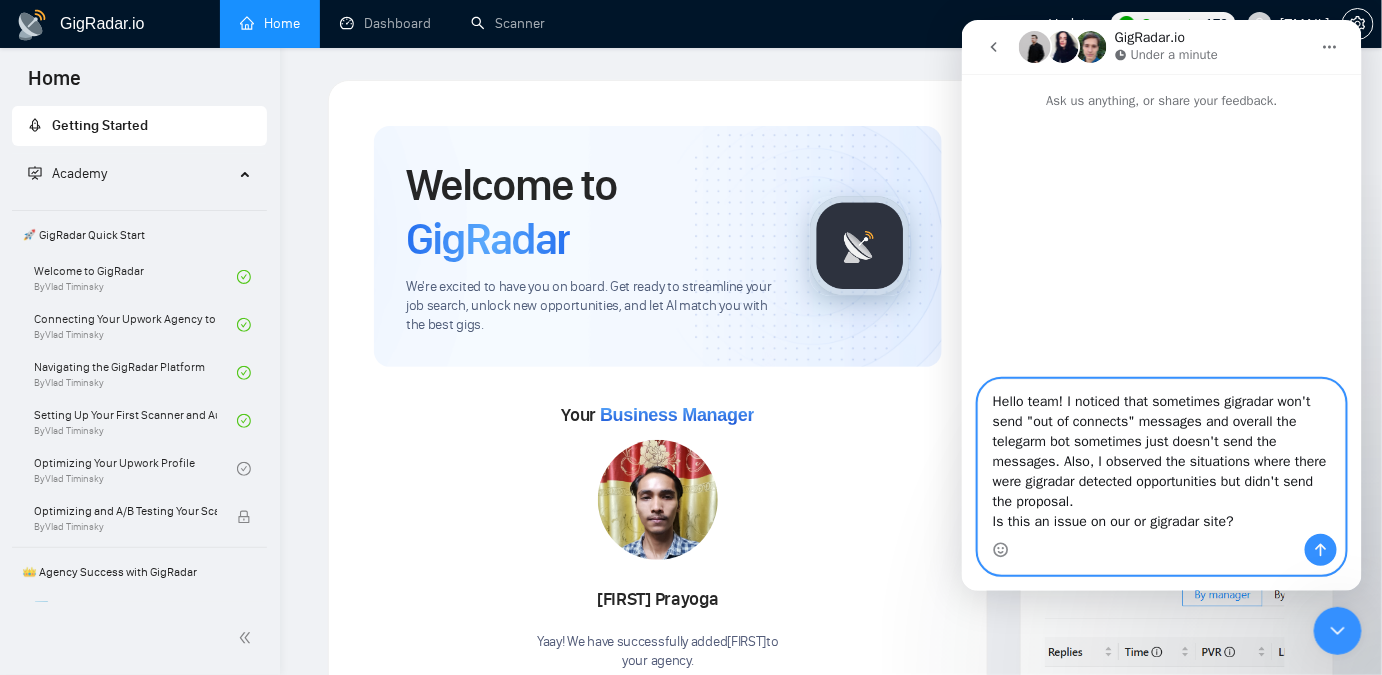 scroll, scrollTop: 13, scrollLeft: 0, axis: vertical 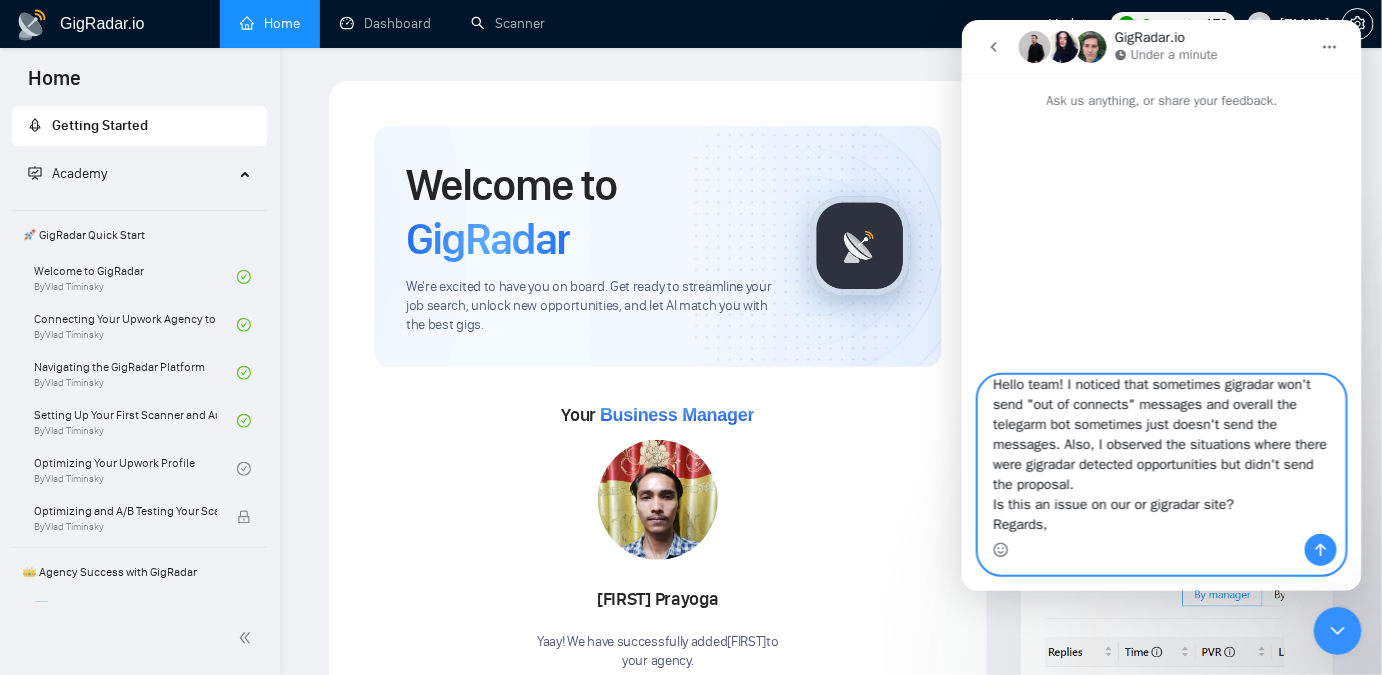 type on "Hello team! I noticed that sometimes gigradar won't send "out of connects" messages and overall the telegarm bot sometimes just doesn't send the messages. Also, I observed the situations where there were gigradar detected opportunities but didn't send the proposal.
Is this an issue on our or gigradar site?
Regards," 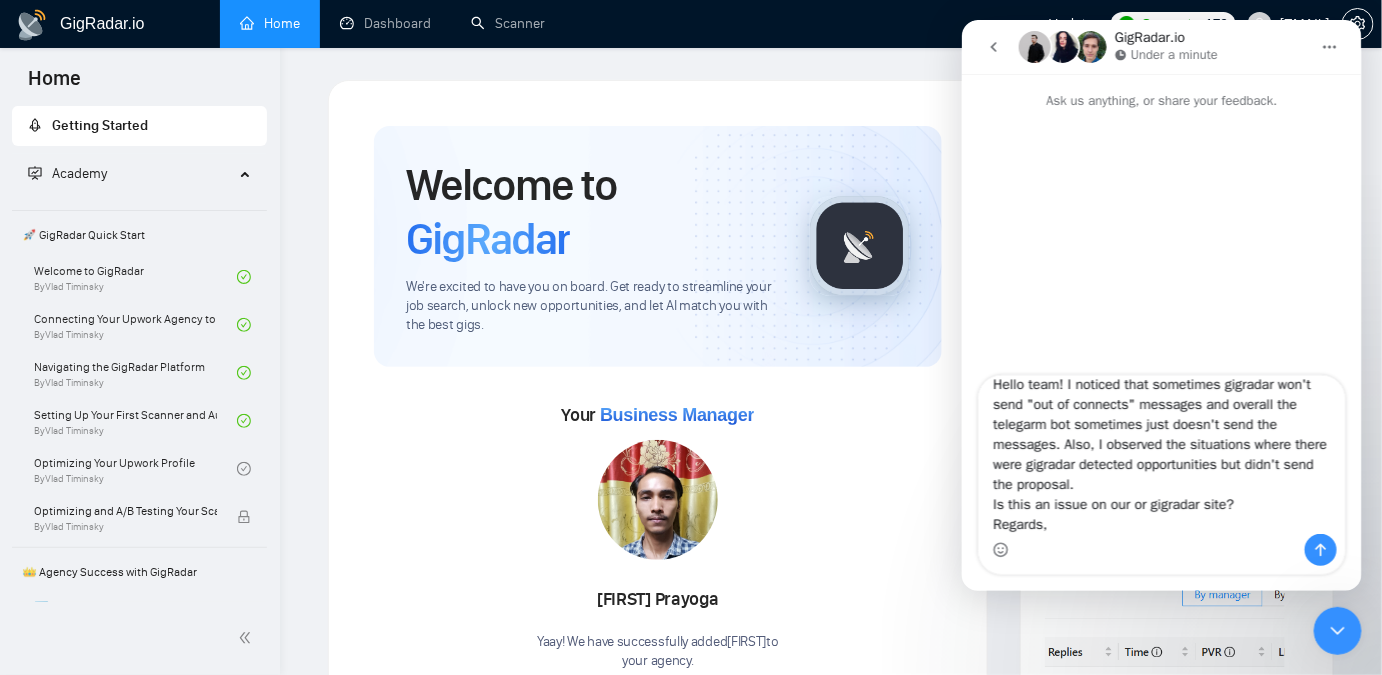 click at bounding box center (1161, 549) 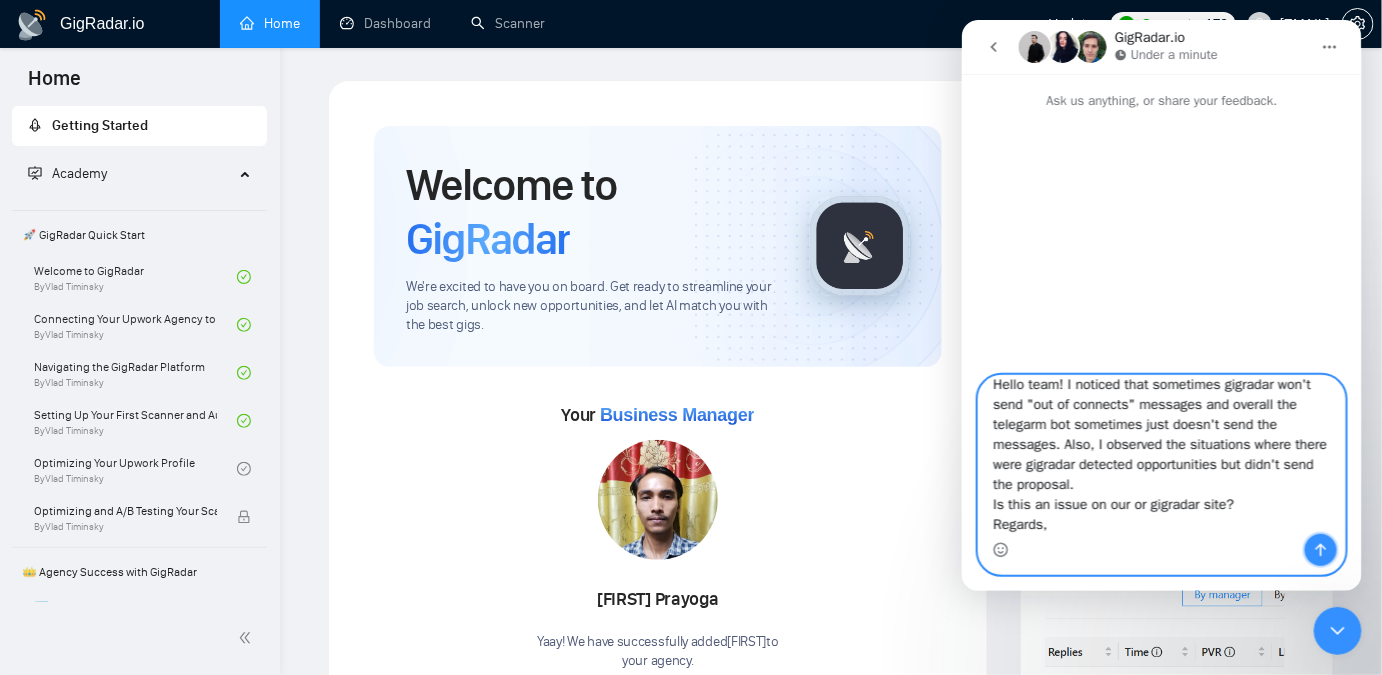 click 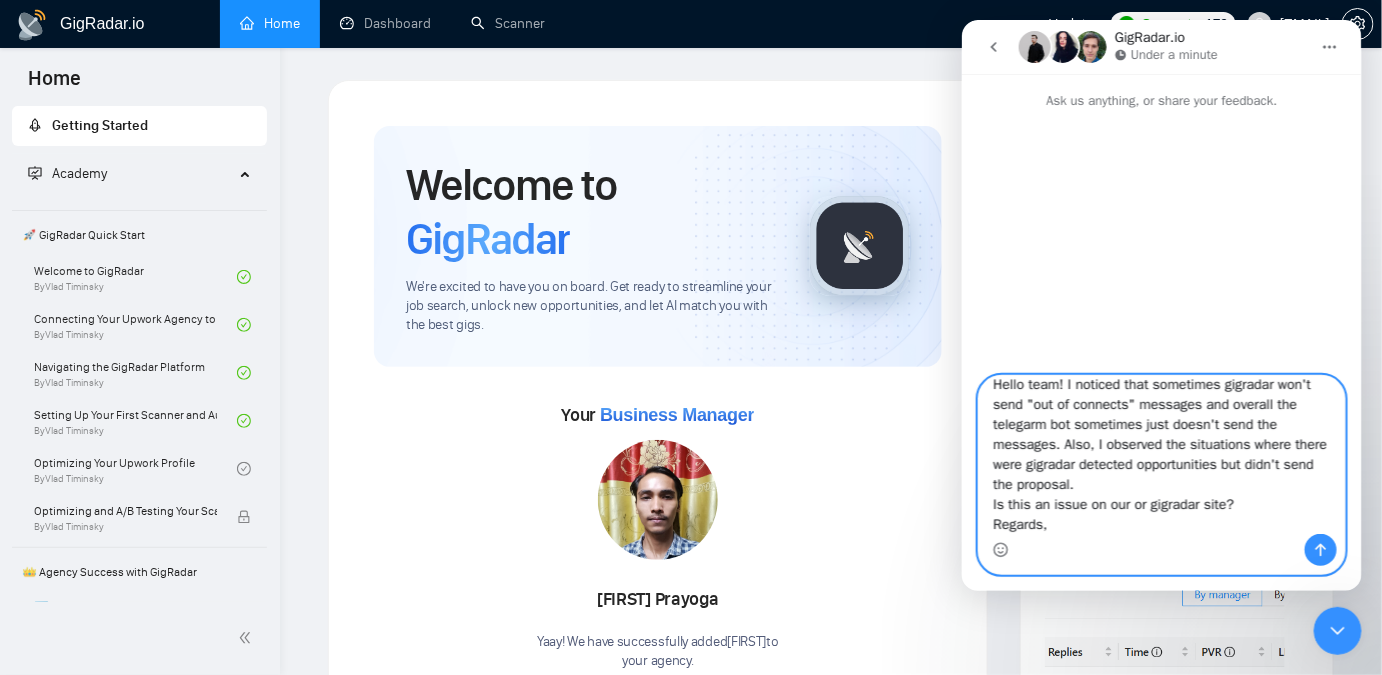 type 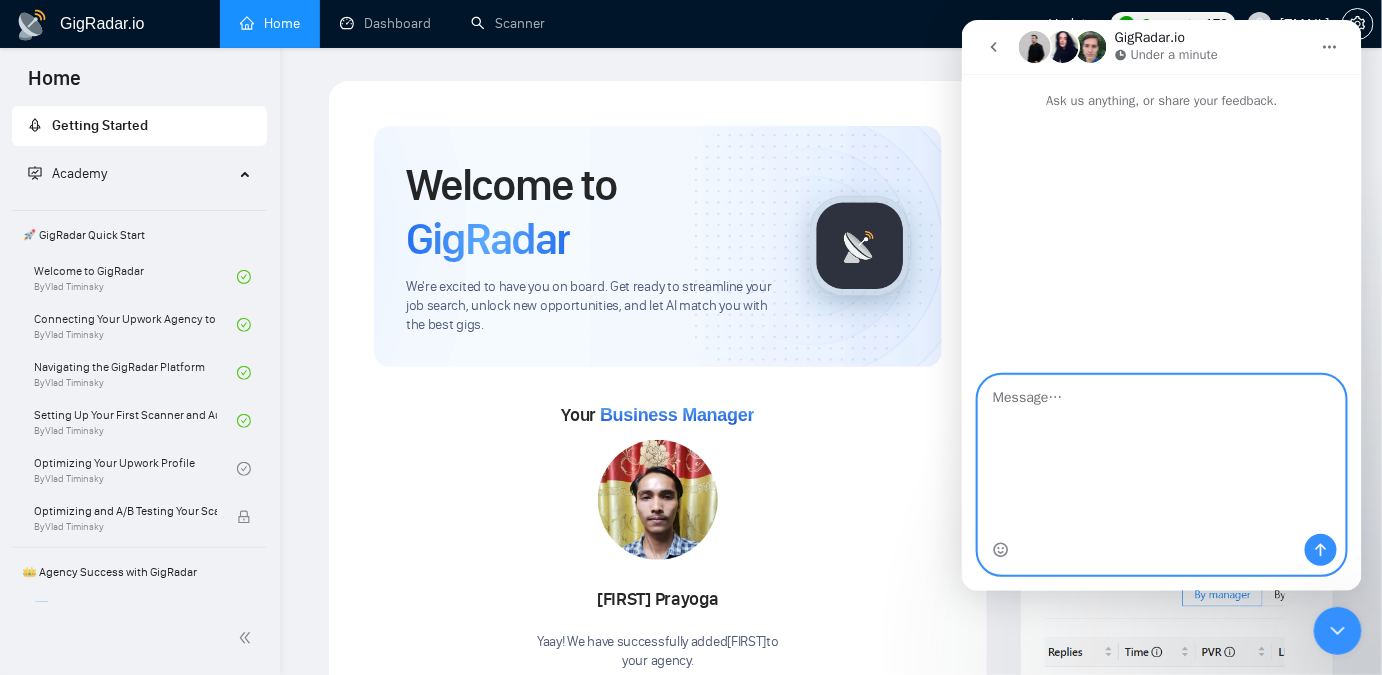scroll, scrollTop: 0, scrollLeft: 0, axis: both 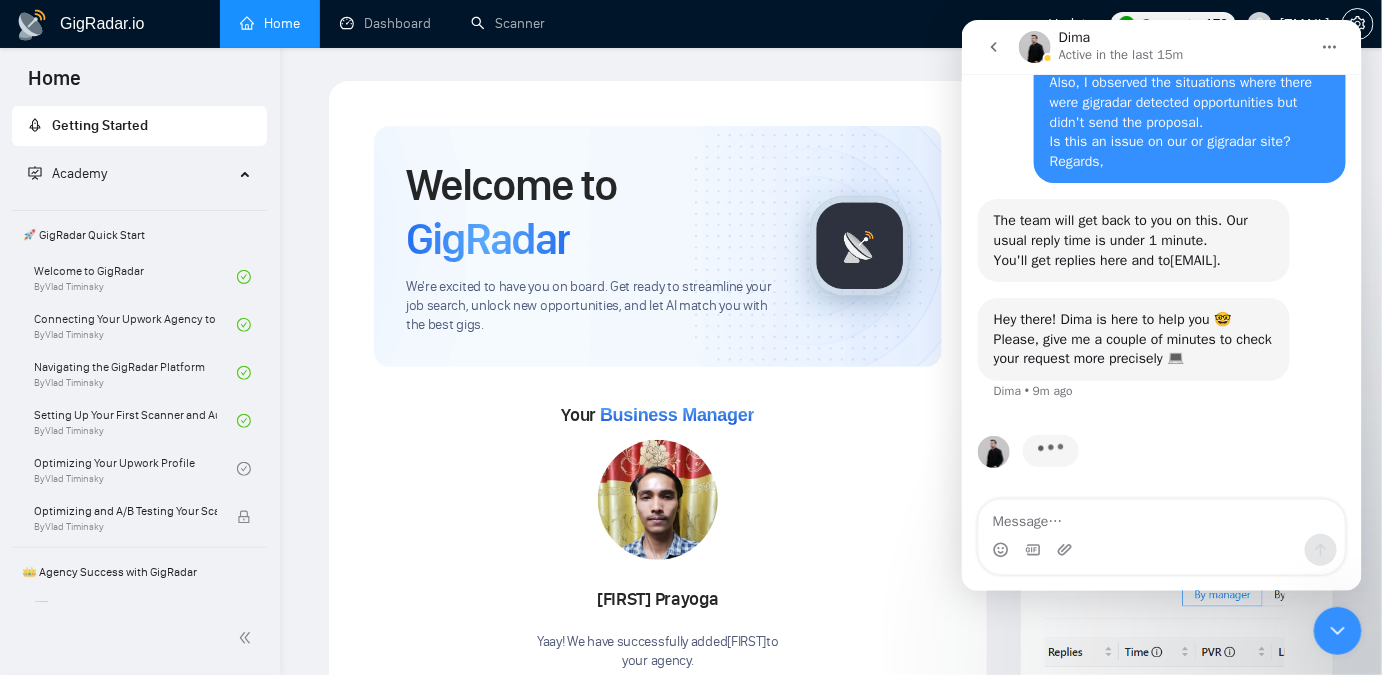click at bounding box center (1050, 449) 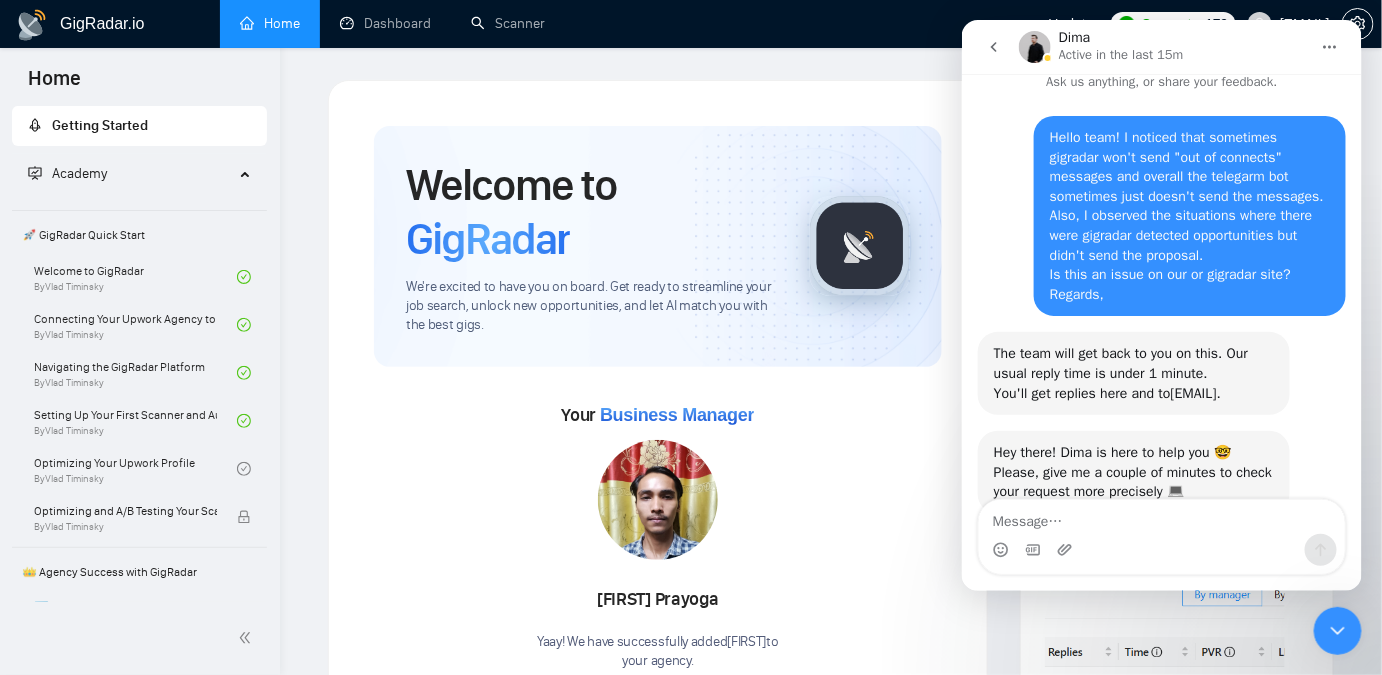 scroll, scrollTop: 0, scrollLeft: 0, axis: both 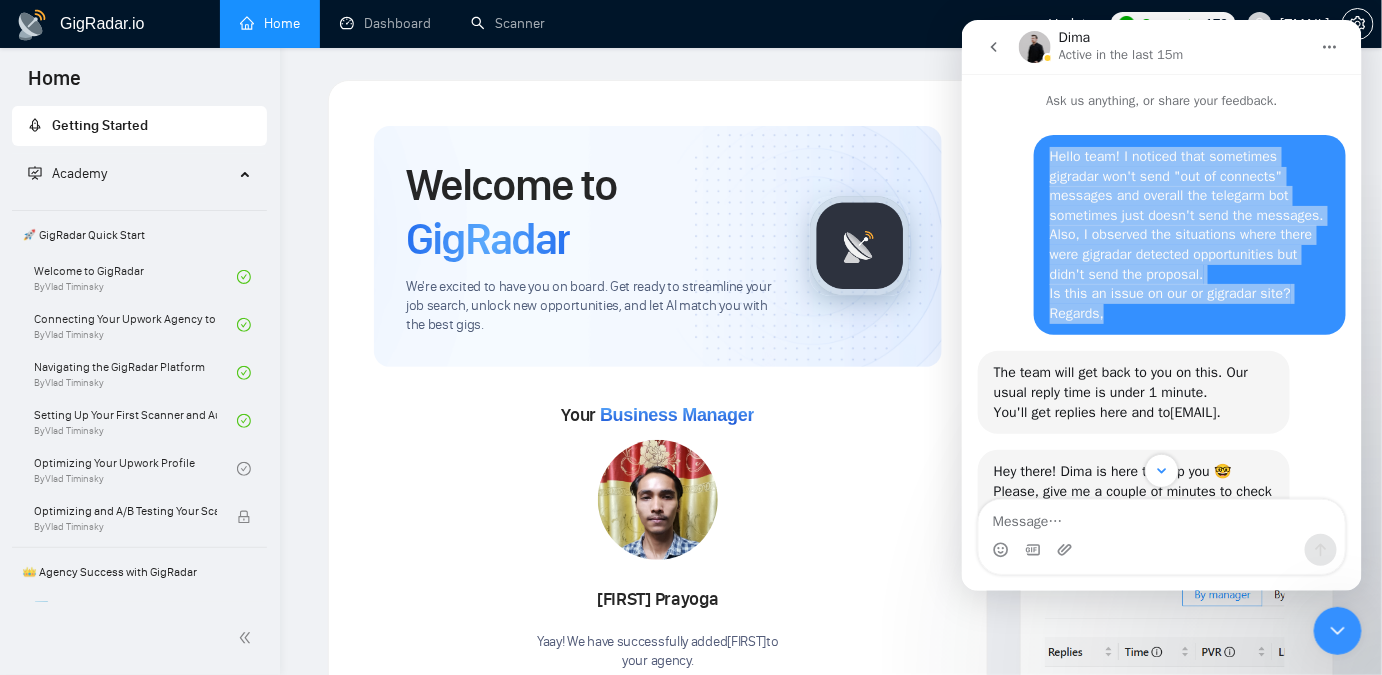 drag, startPoint x: 1093, startPoint y: 321, endPoint x: 1025, endPoint y: 158, distance: 176.6154 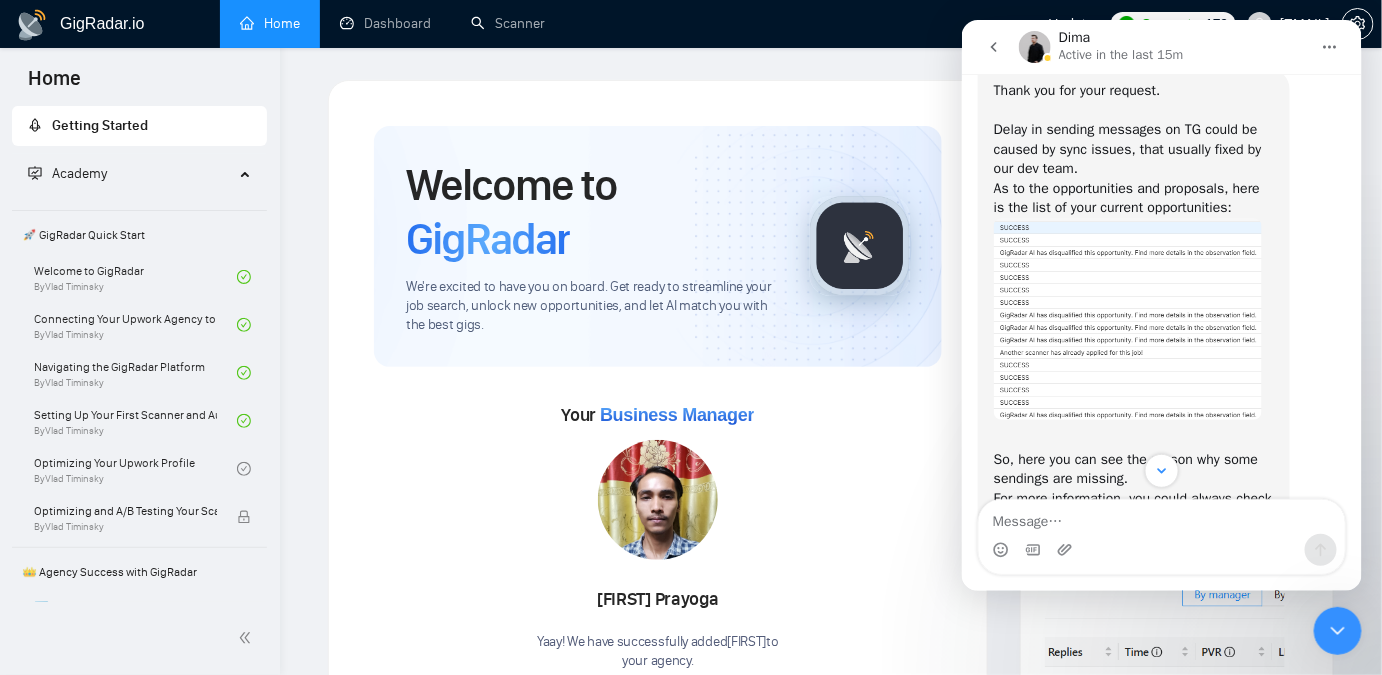 scroll, scrollTop: 482, scrollLeft: 0, axis: vertical 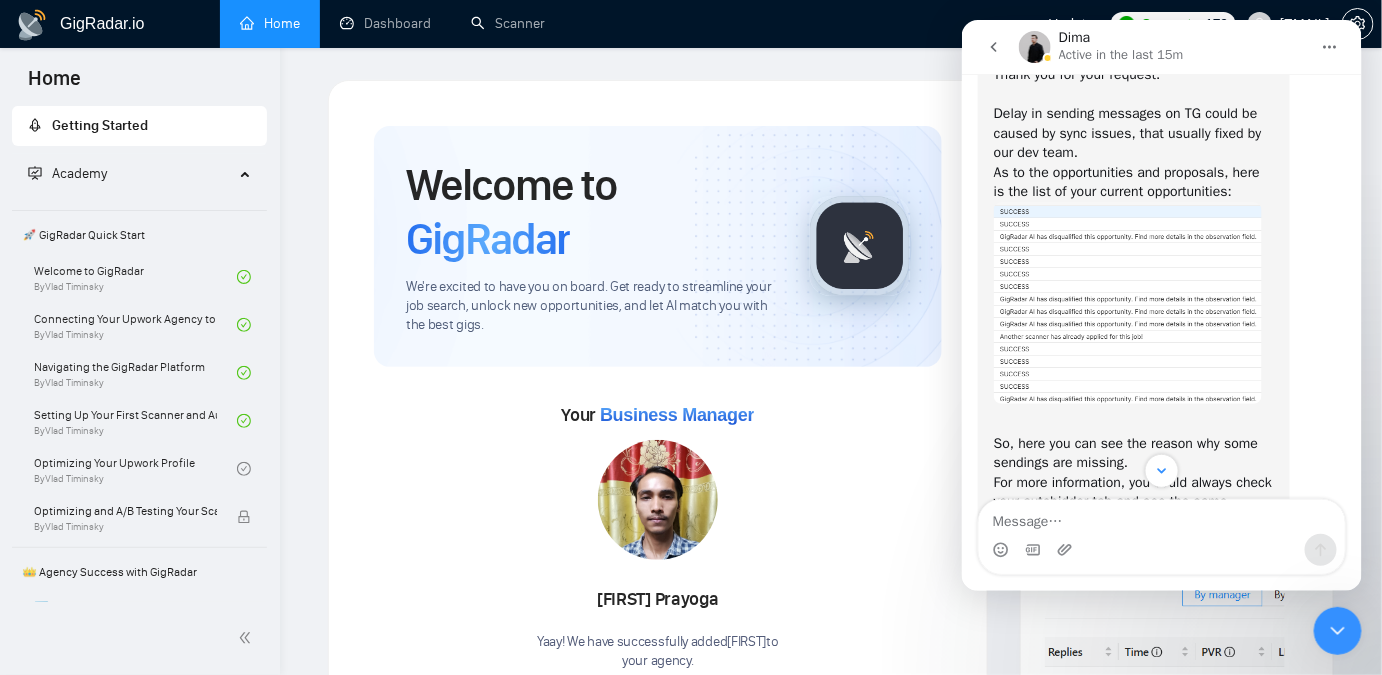 click at bounding box center [1127, 302] 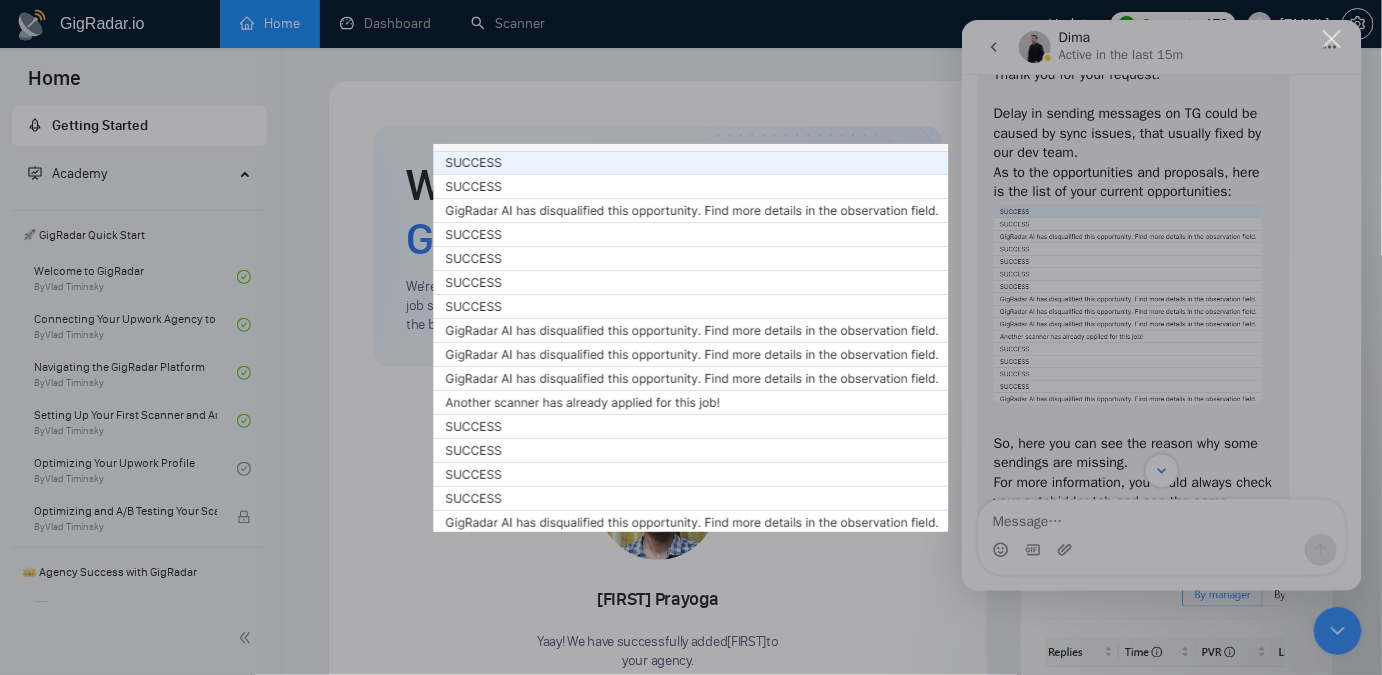 scroll, scrollTop: 0, scrollLeft: 0, axis: both 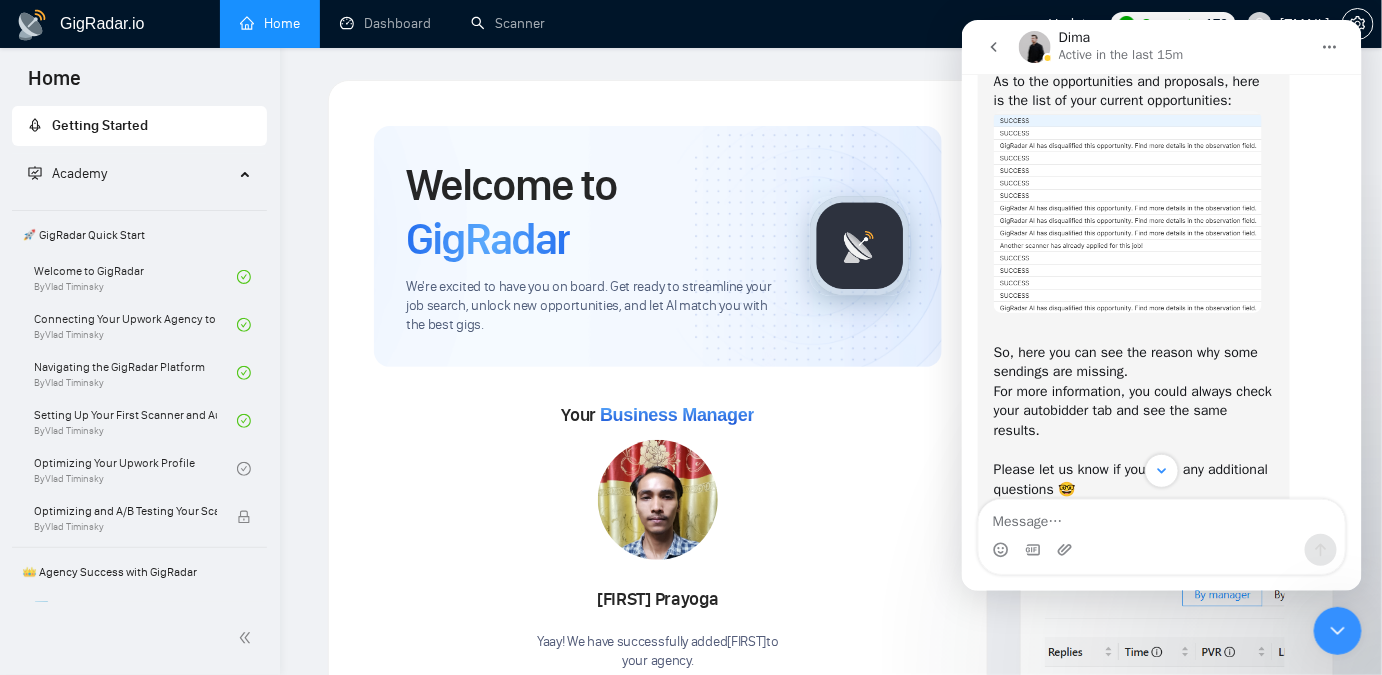 click at bounding box center (1127, 211) 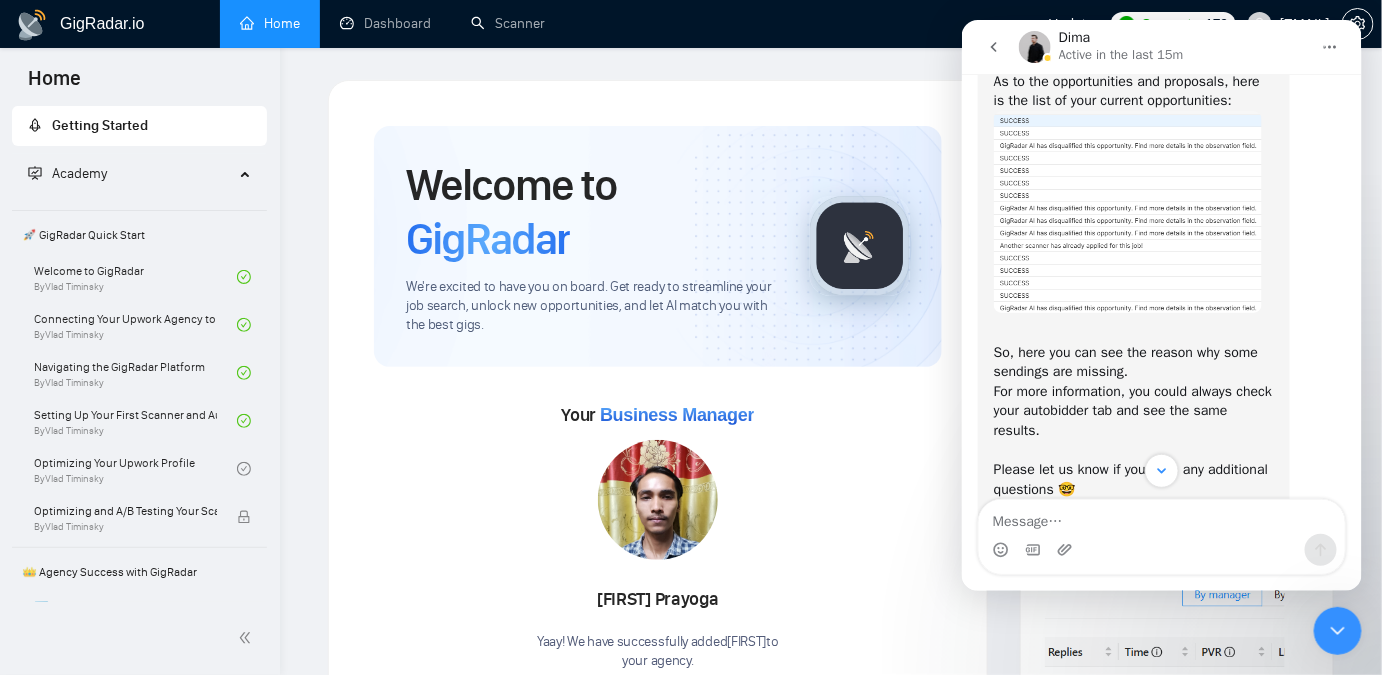 scroll, scrollTop: 0, scrollLeft: 0, axis: both 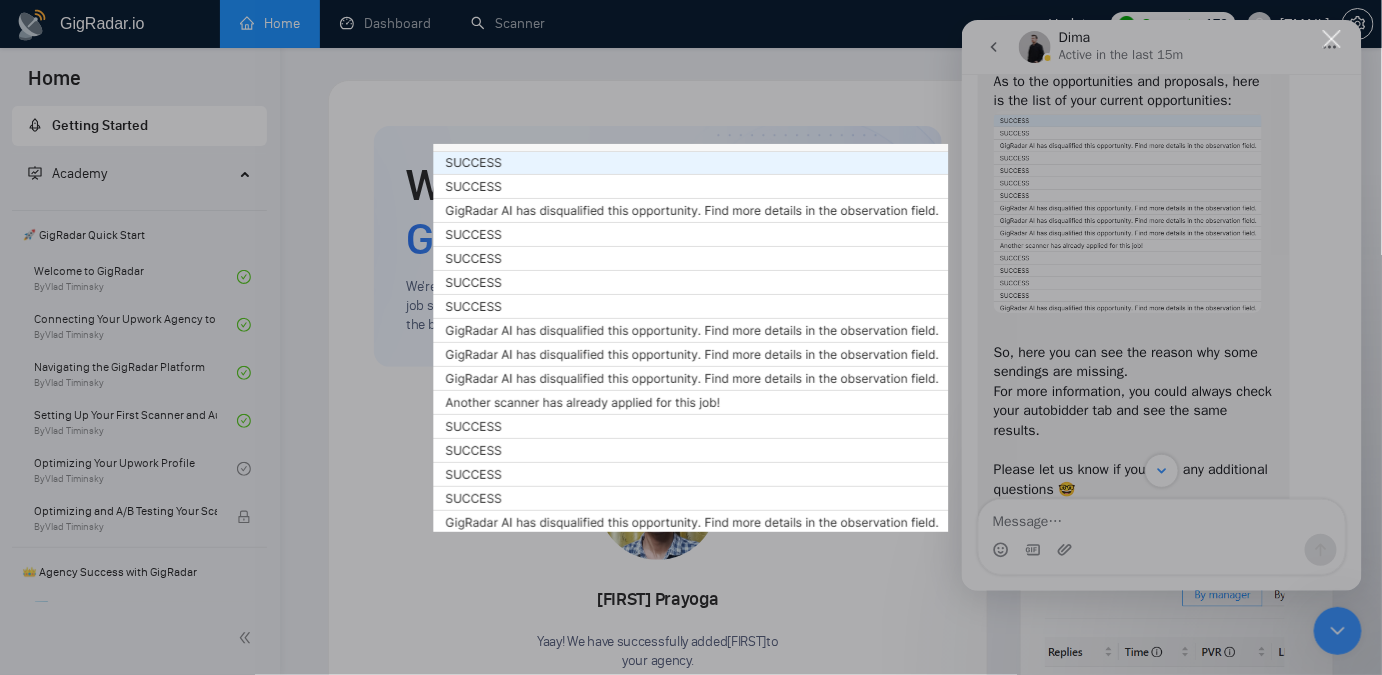 click at bounding box center (691, 337) 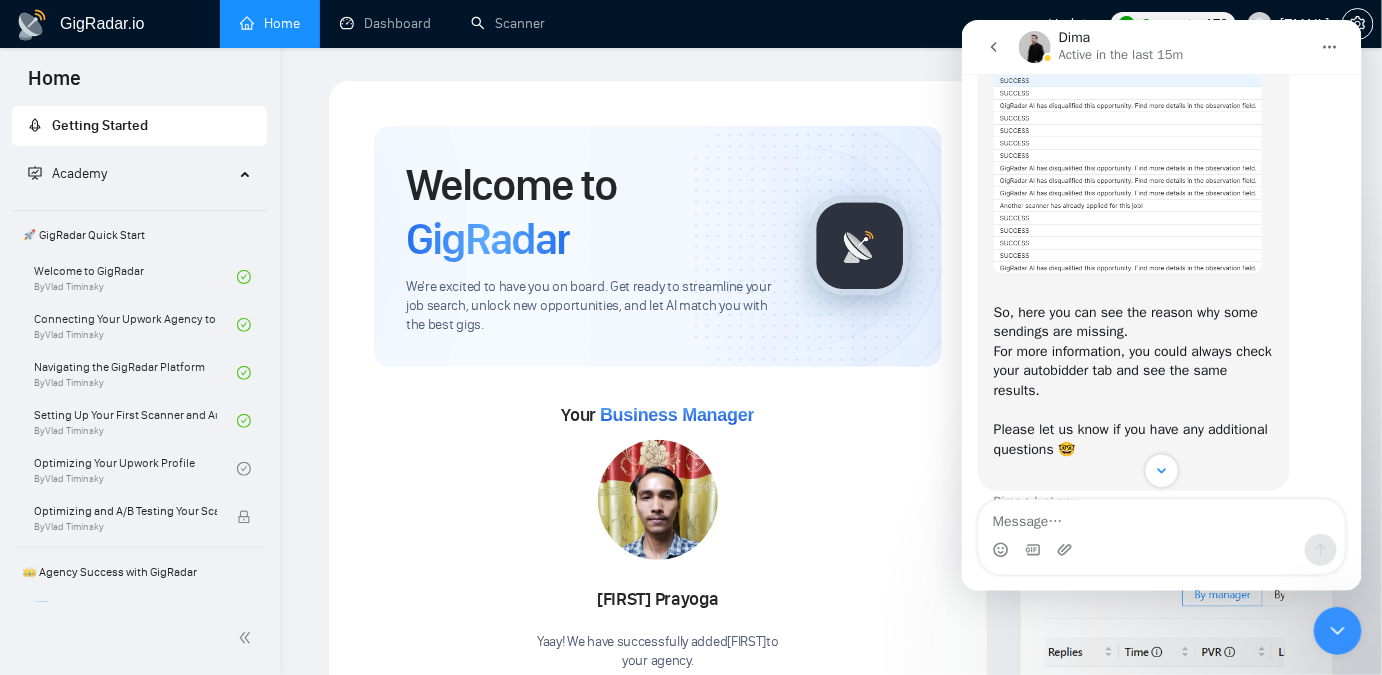 scroll, scrollTop: 664, scrollLeft: 0, axis: vertical 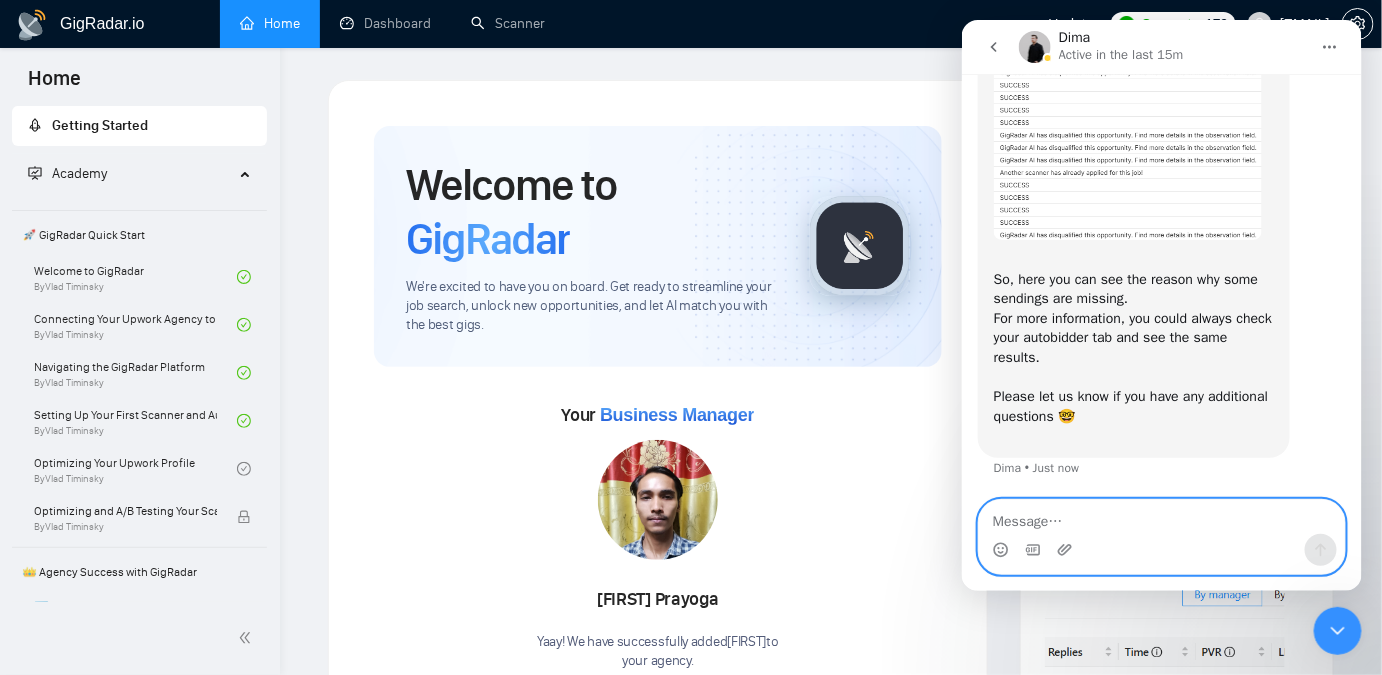 click at bounding box center [1161, 516] 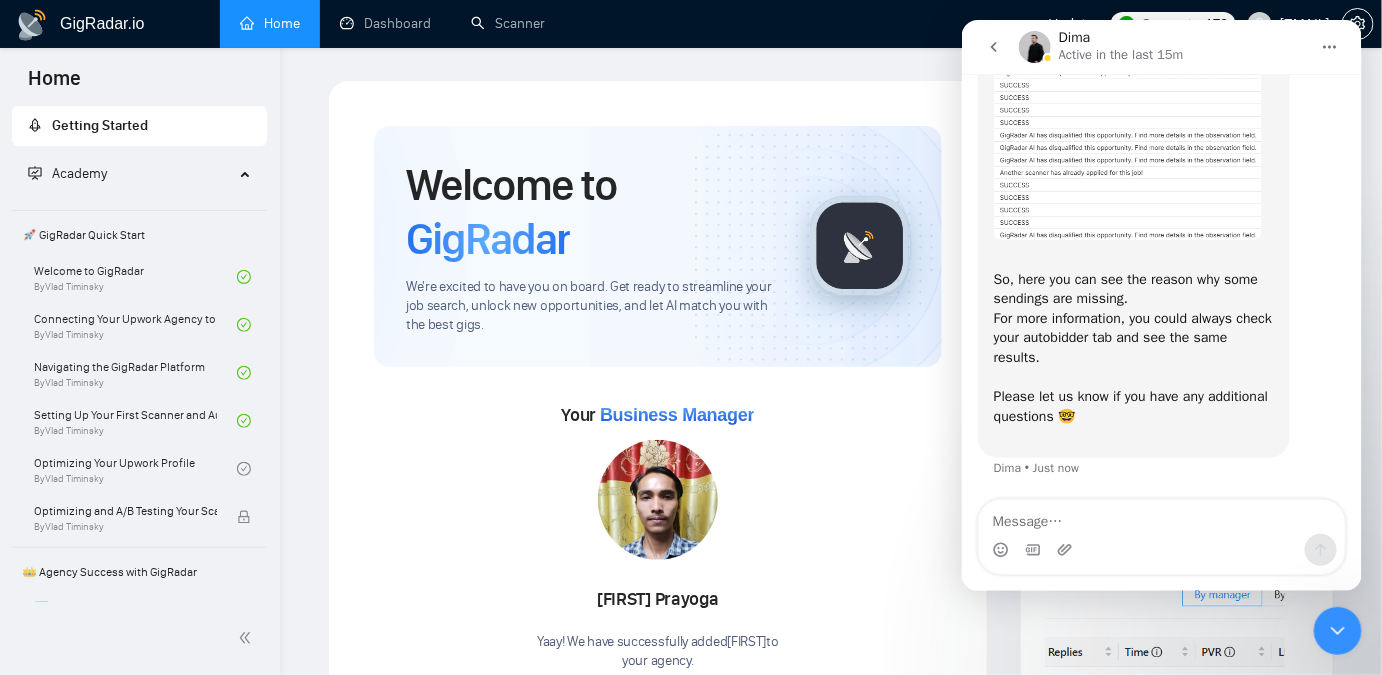 click at bounding box center [1127, 138] 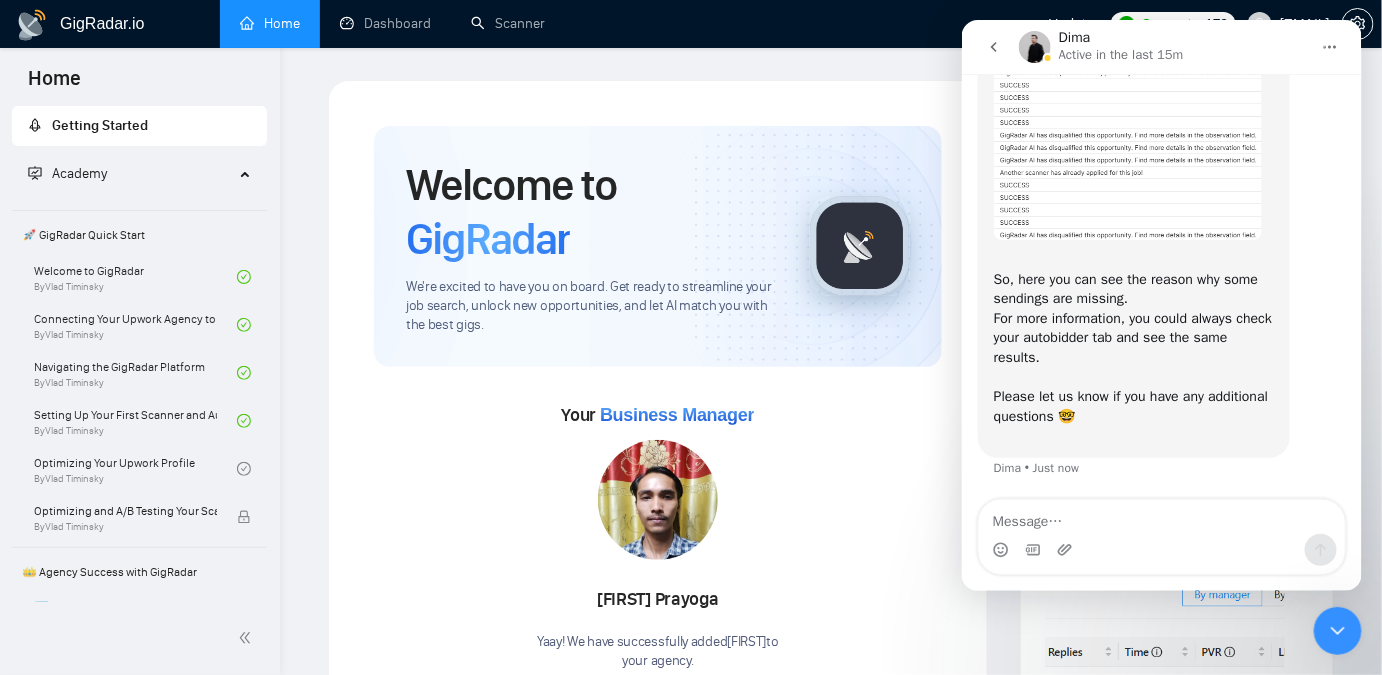 scroll, scrollTop: 0, scrollLeft: 0, axis: both 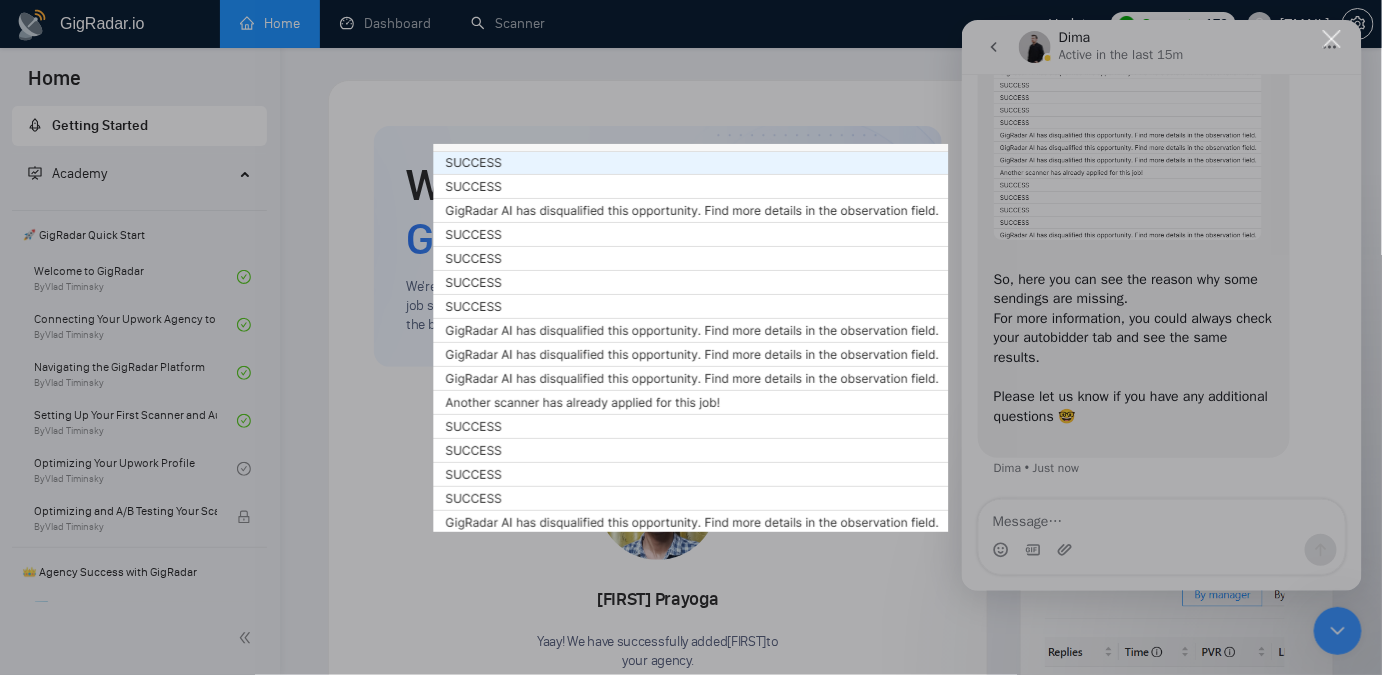 click at bounding box center (691, 337) 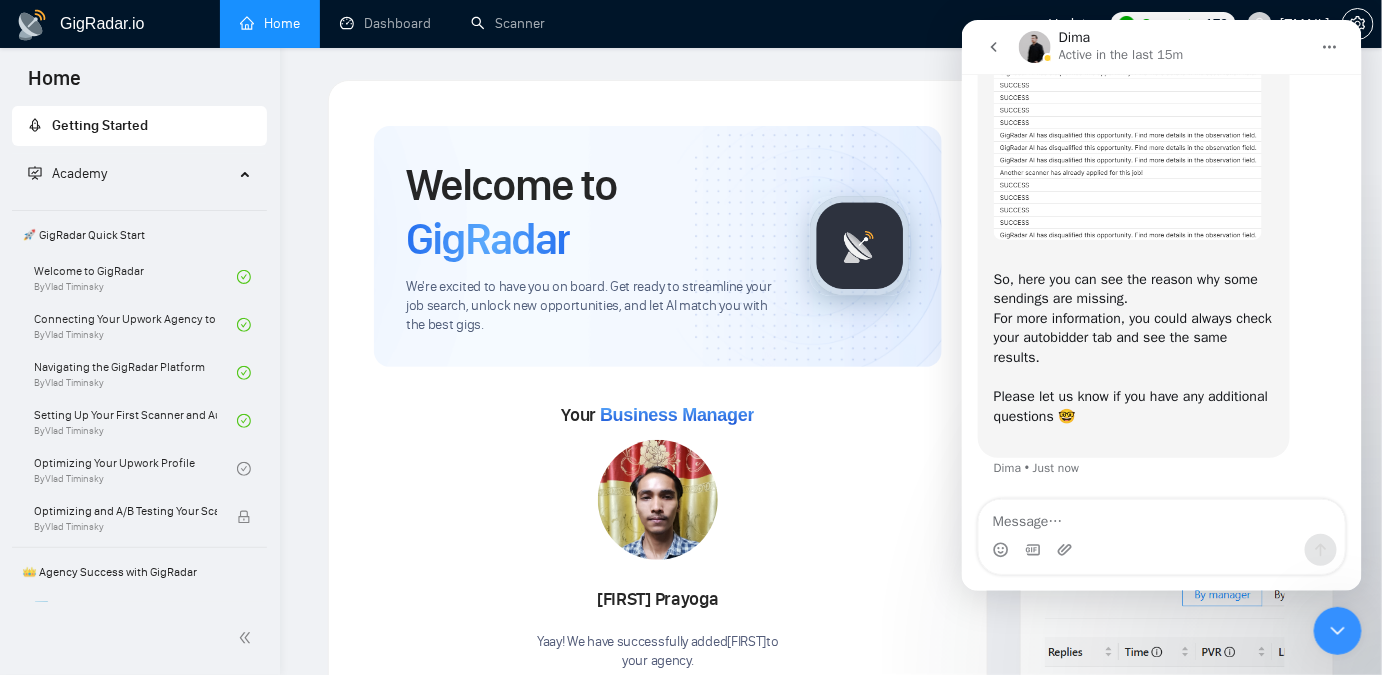 scroll, scrollTop: 629, scrollLeft: 0, axis: vertical 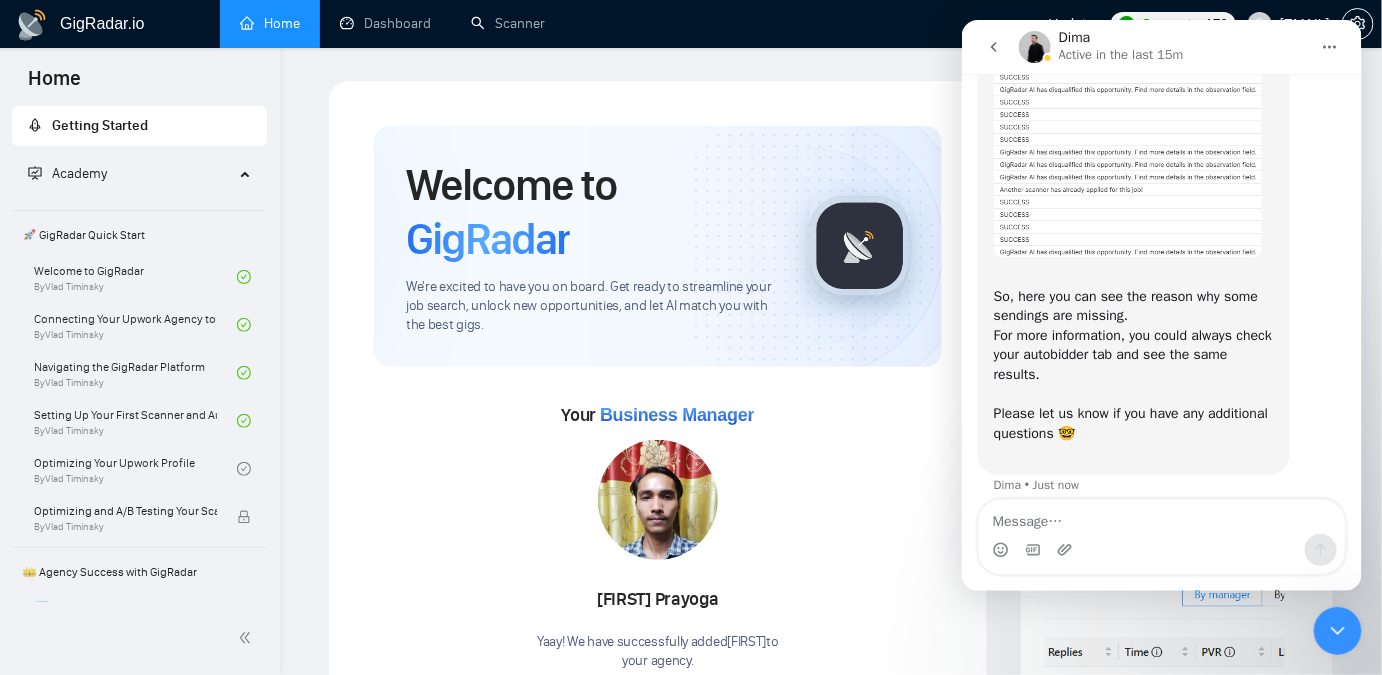 click at bounding box center [1127, 155] 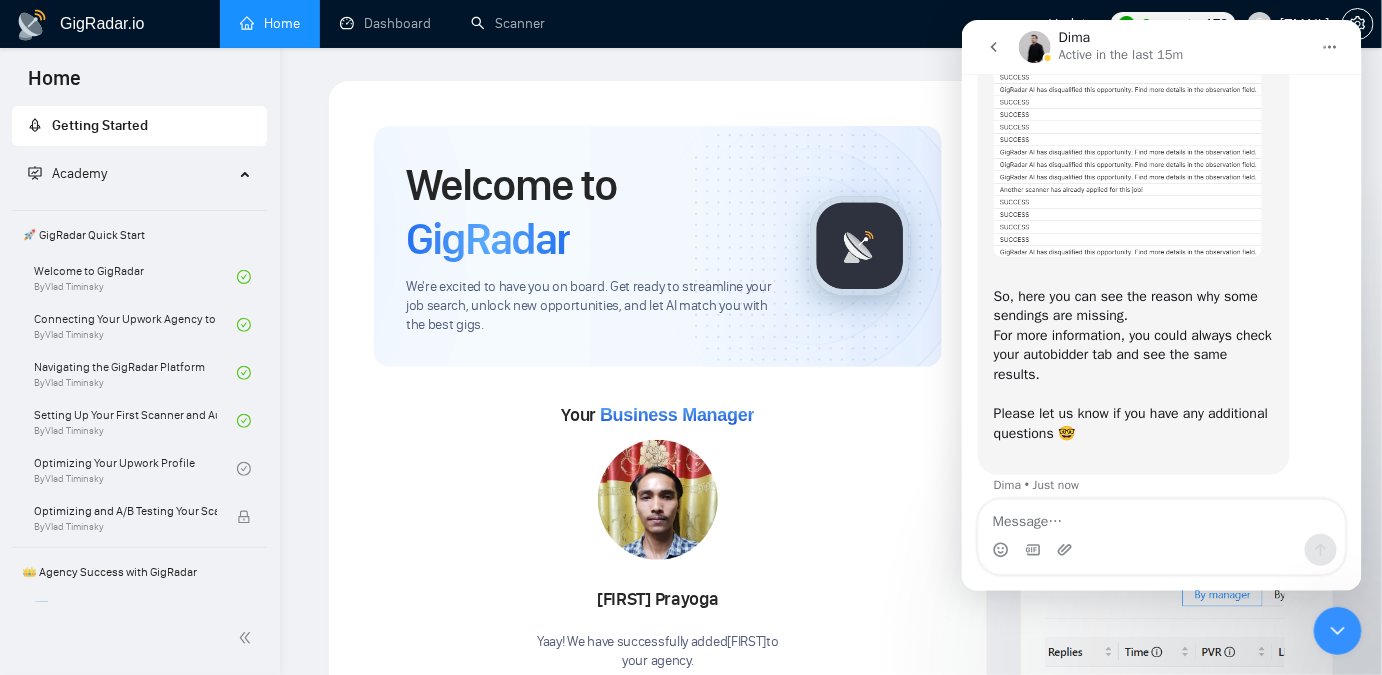 scroll, scrollTop: 0, scrollLeft: 0, axis: both 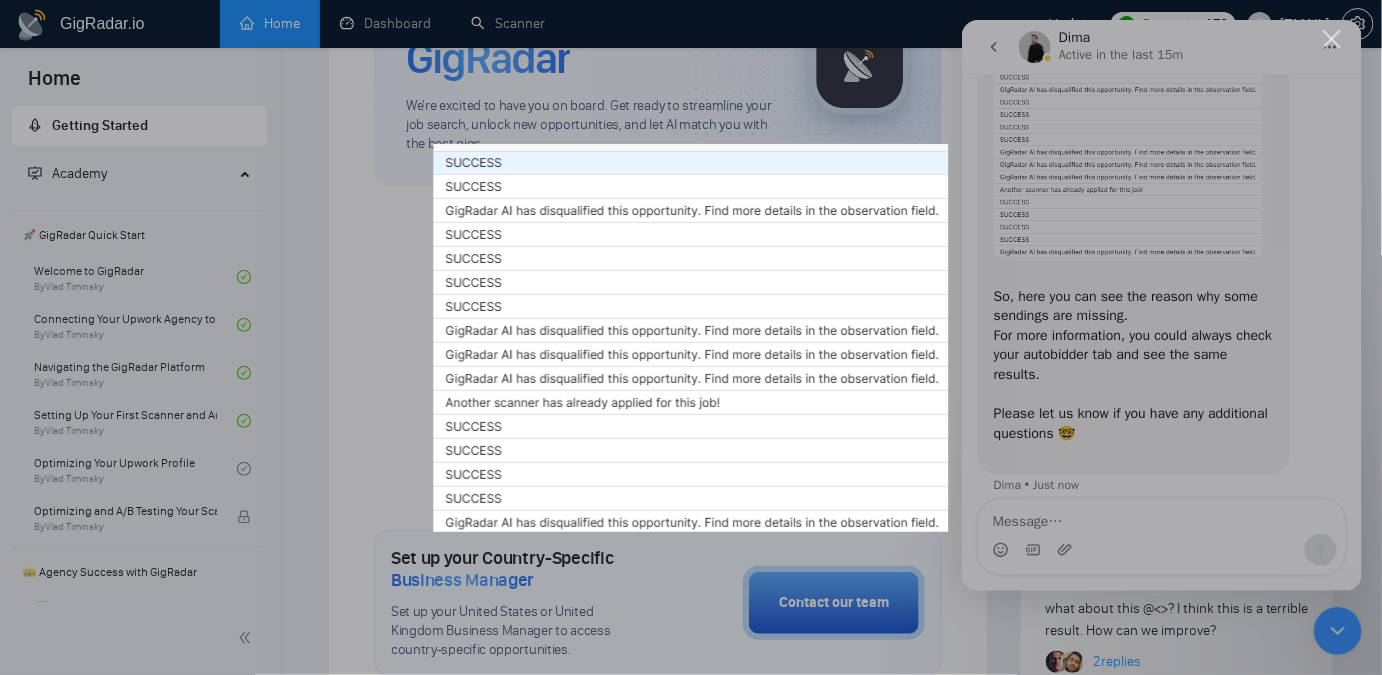 click at bounding box center [691, 337] 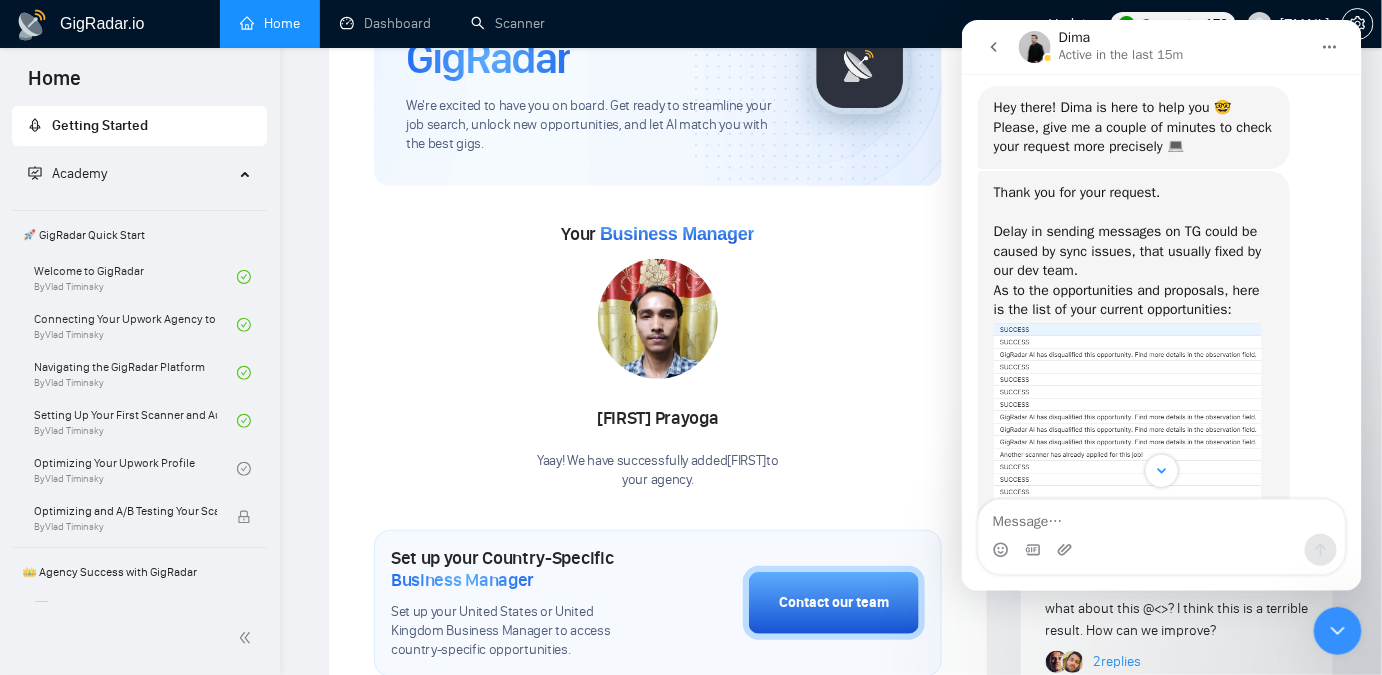 scroll, scrollTop: 357, scrollLeft: 0, axis: vertical 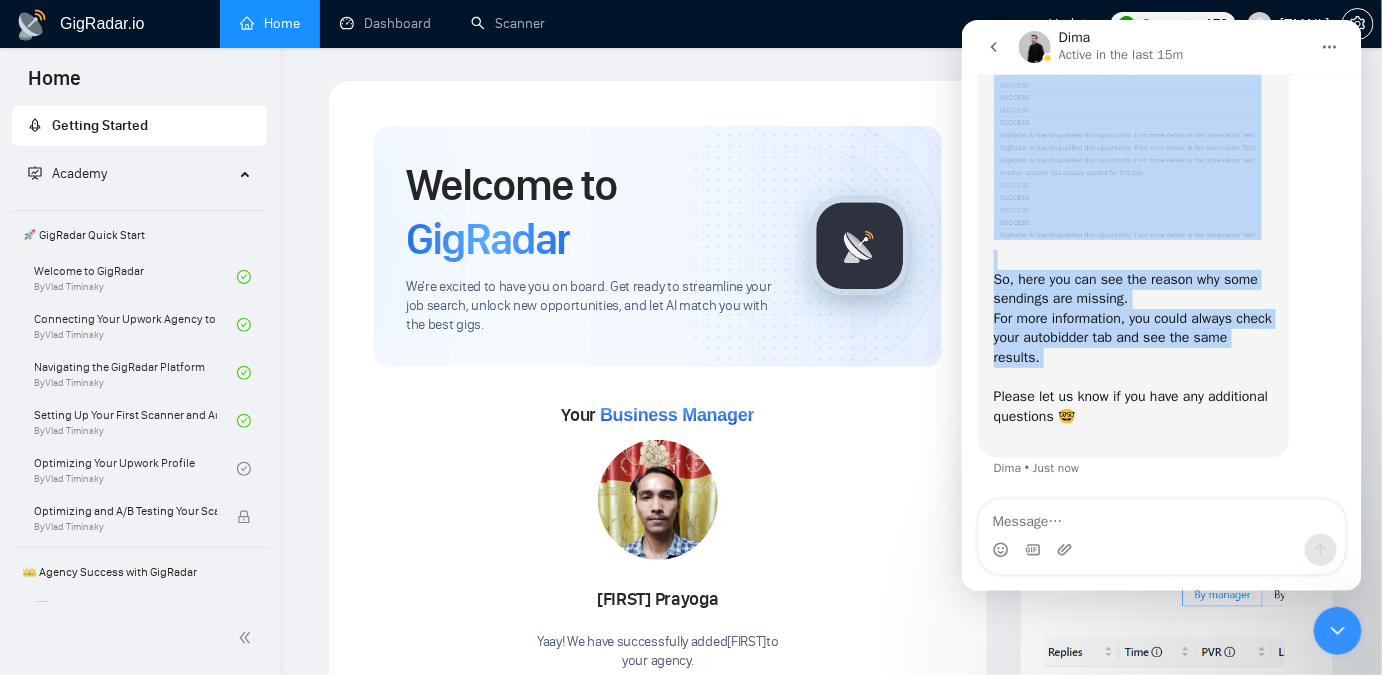 drag, startPoint x: 991, startPoint y: 124, endPoint x: 1104, endPoint y: 381, distance: 280.74542 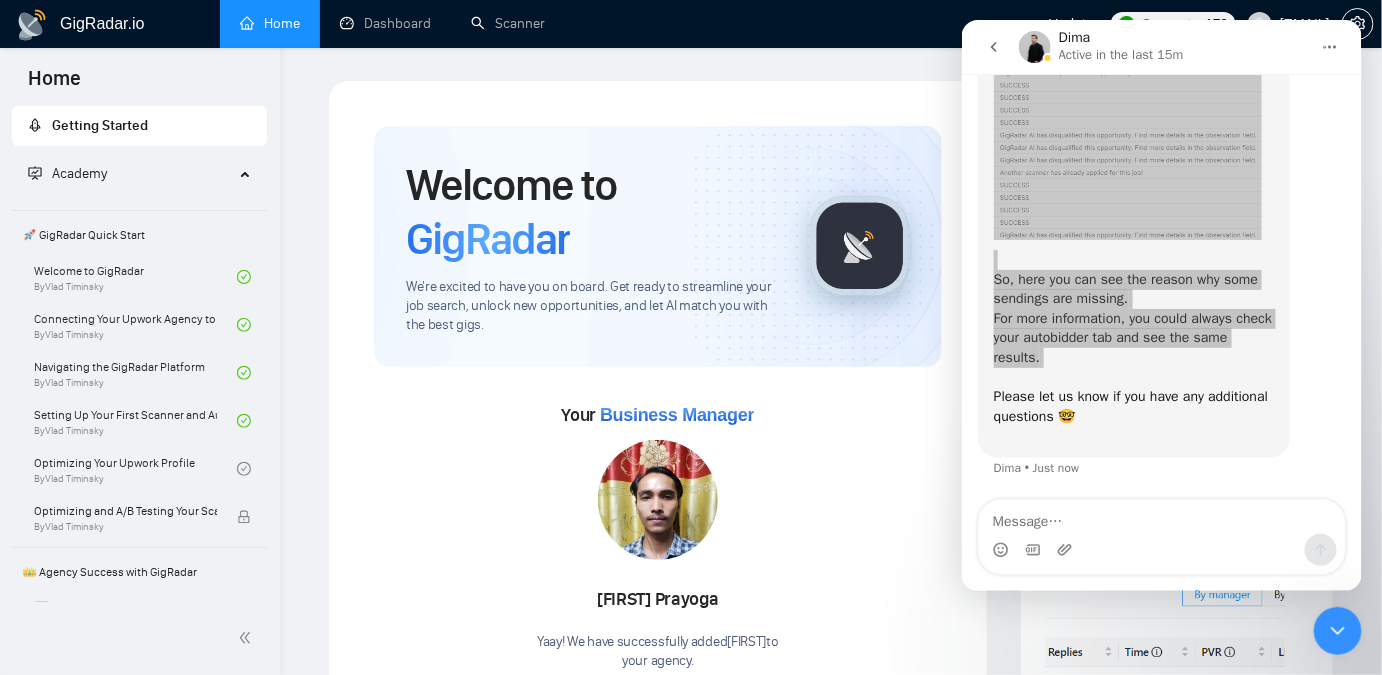 scroll, scrollTop: 0, scrollLeft: 0, axis: both 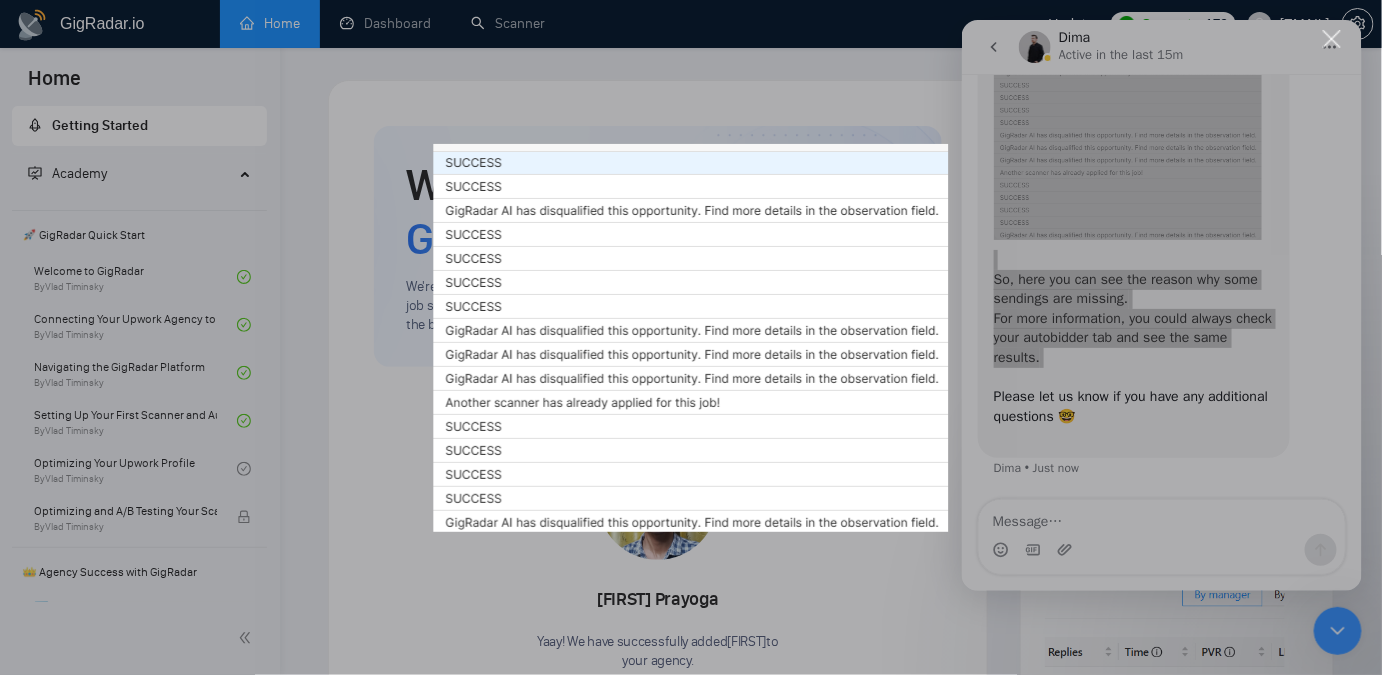 click at bounding box center (691, 337) 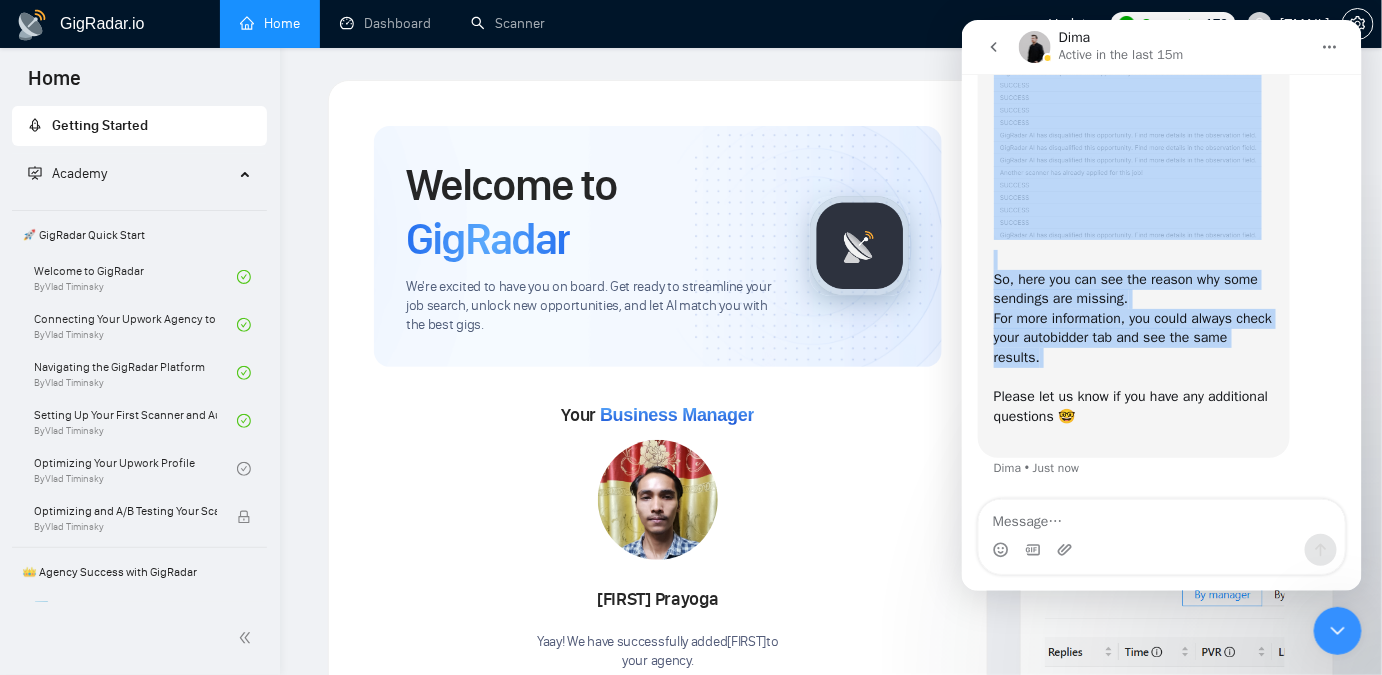 scroll, scrollTop: 629, scrollLeft: 0, axis: vertical 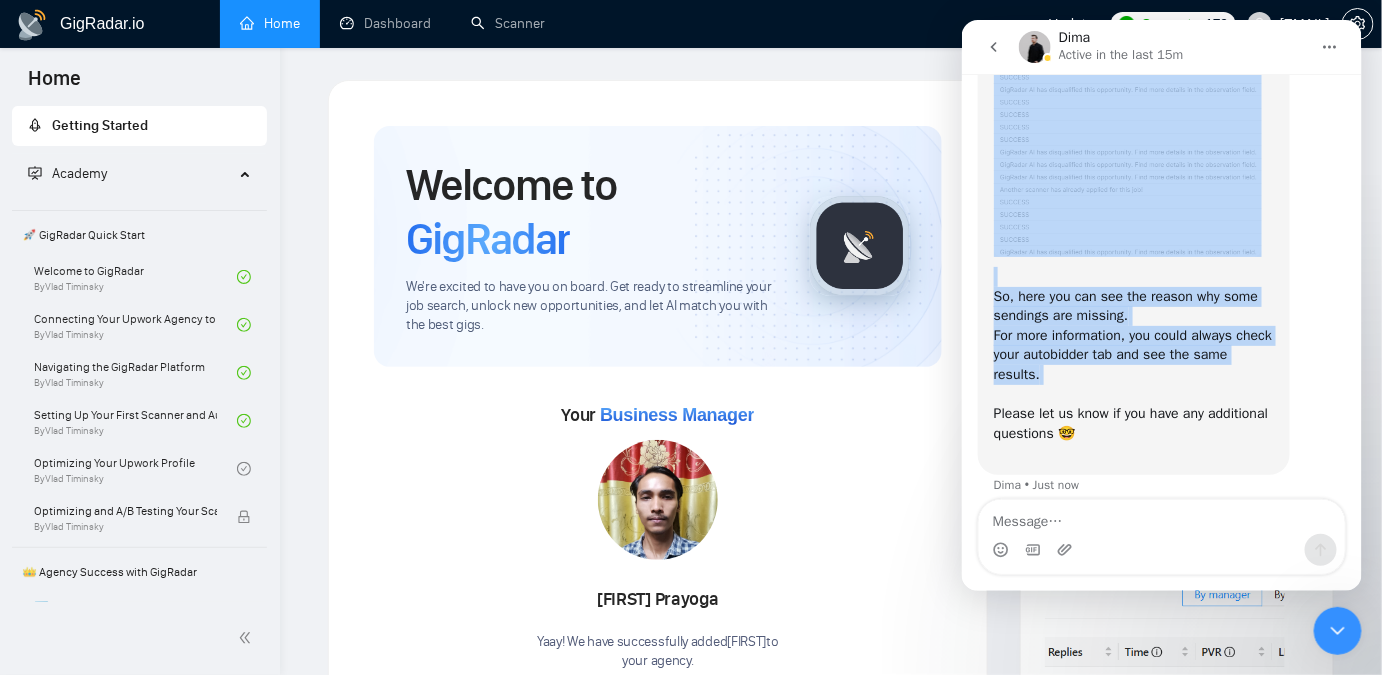 click at bounding box center [1127, 155] 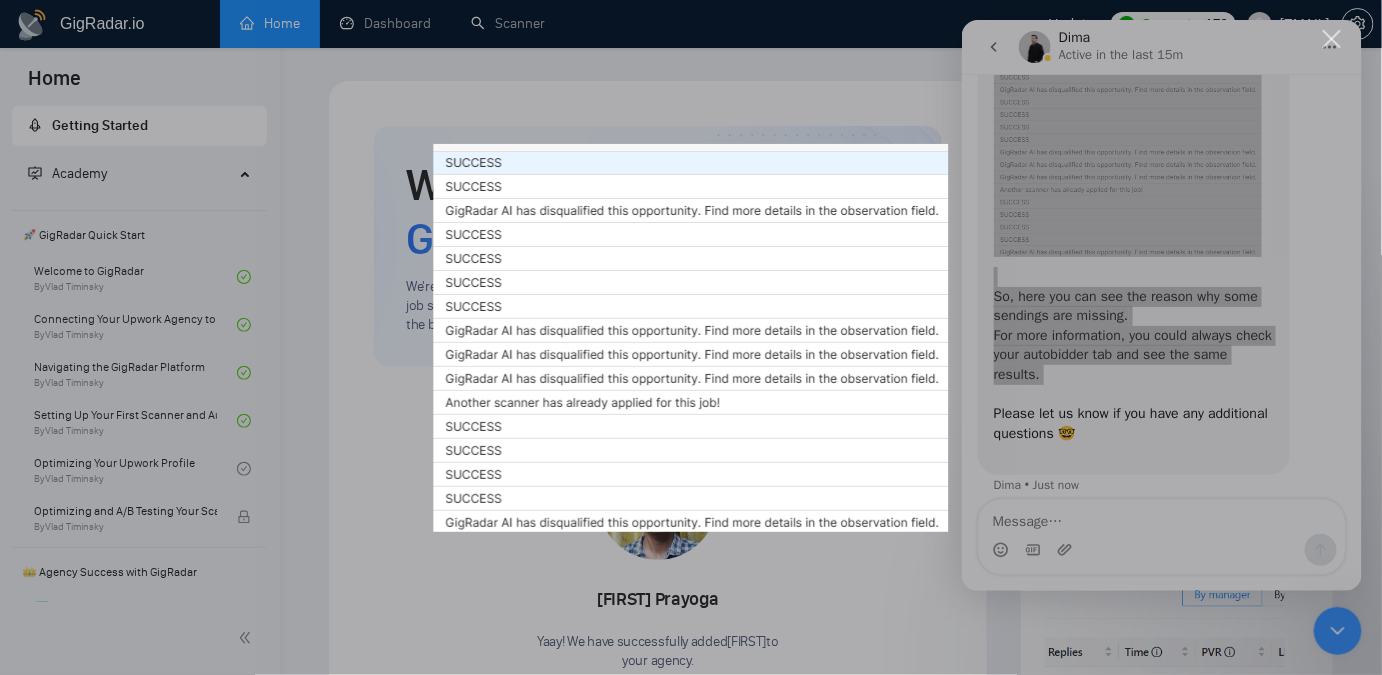 scroll, scrollTop: 0, scrollLeft: 0, axis: both 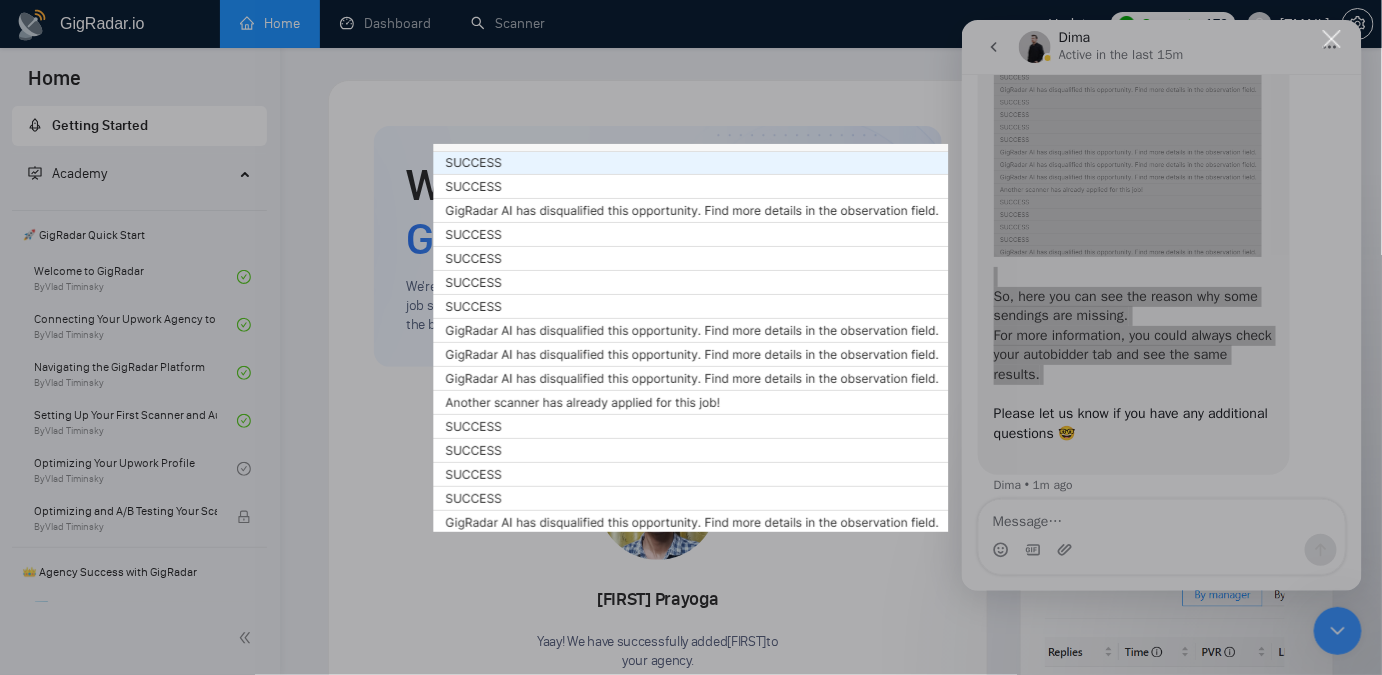 click at bounding box center [691, 337] 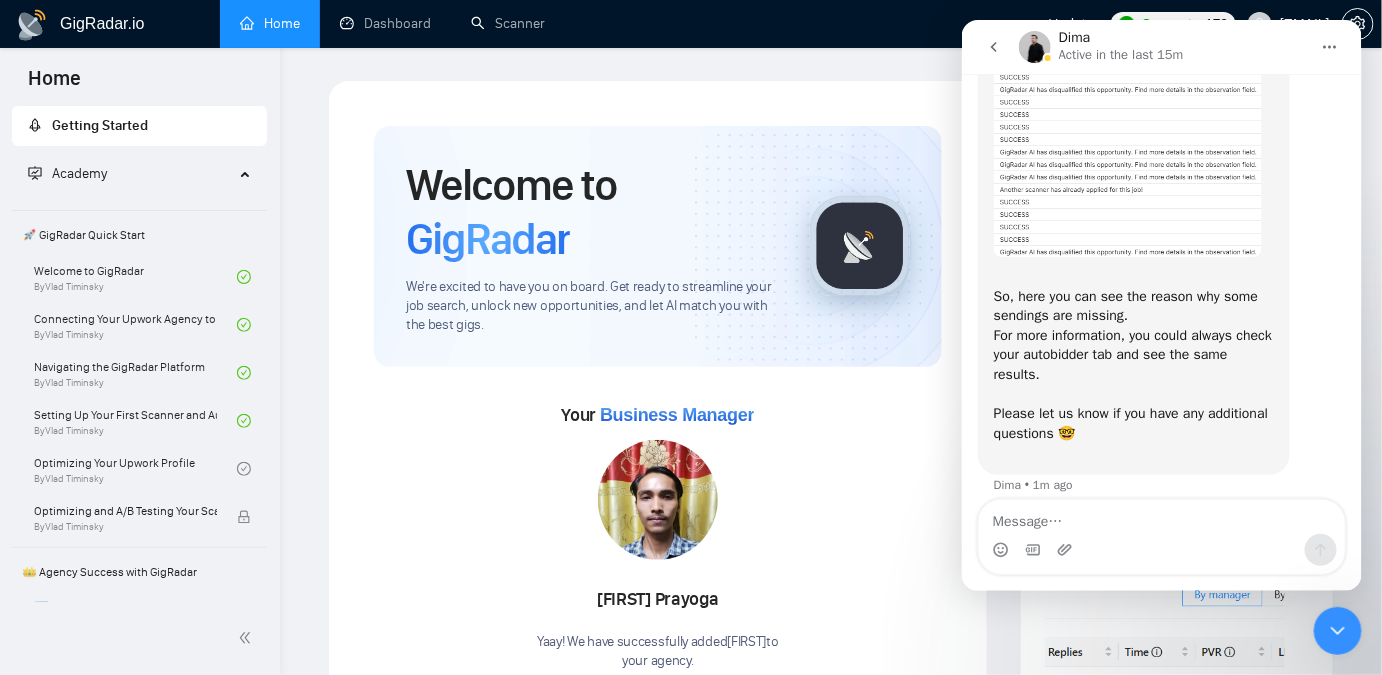 click at bounding box center [1161, 536] 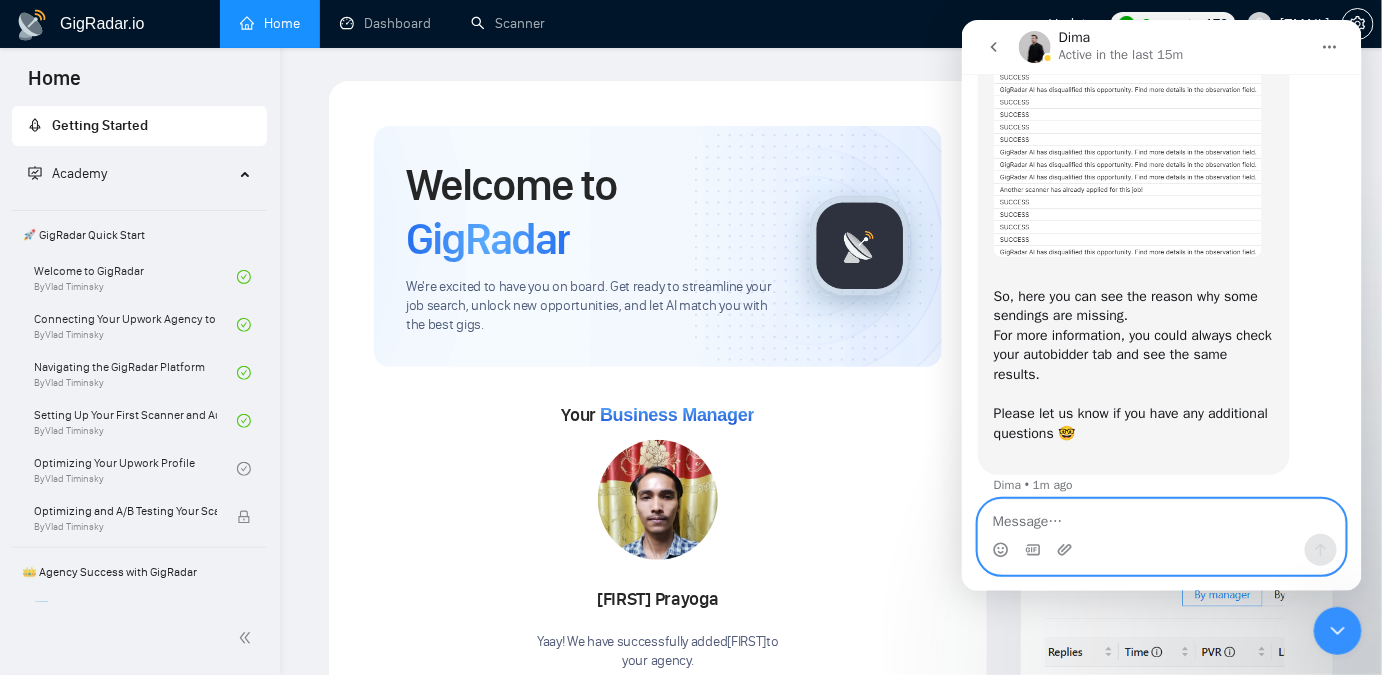 click at bounding box center [1161, 516] 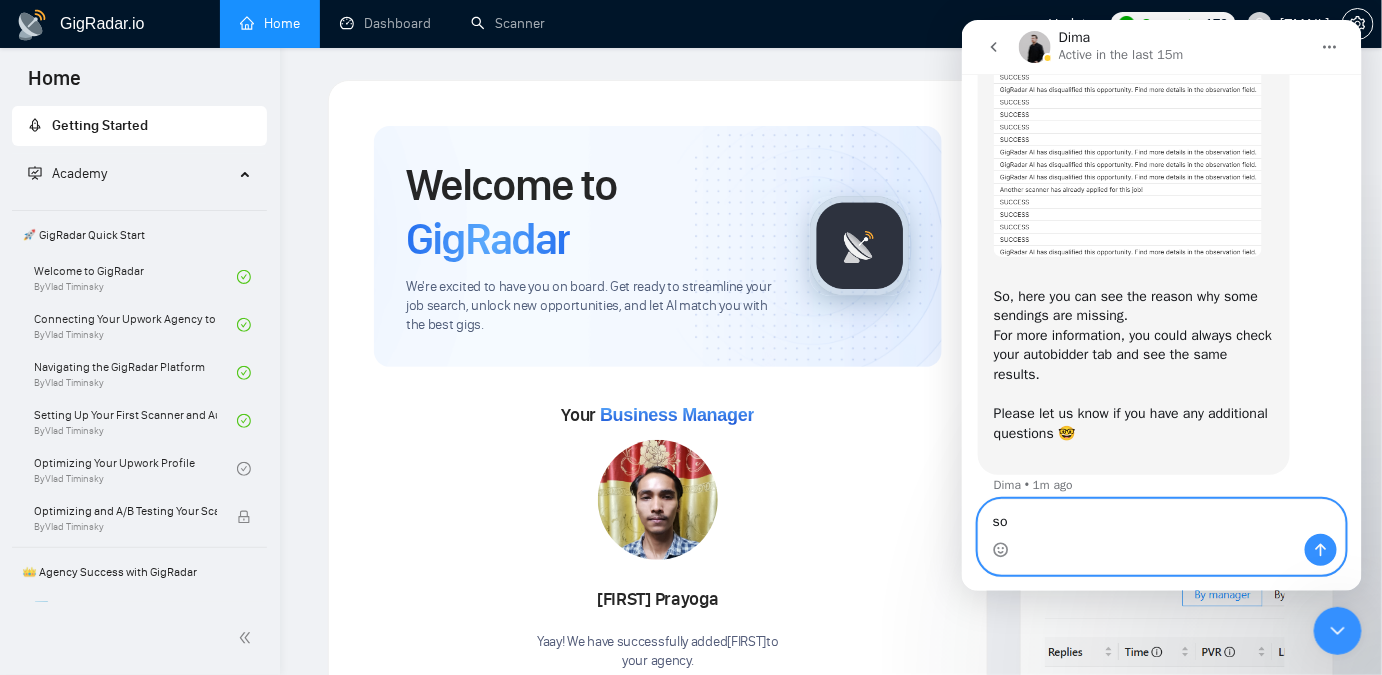 type on "s" 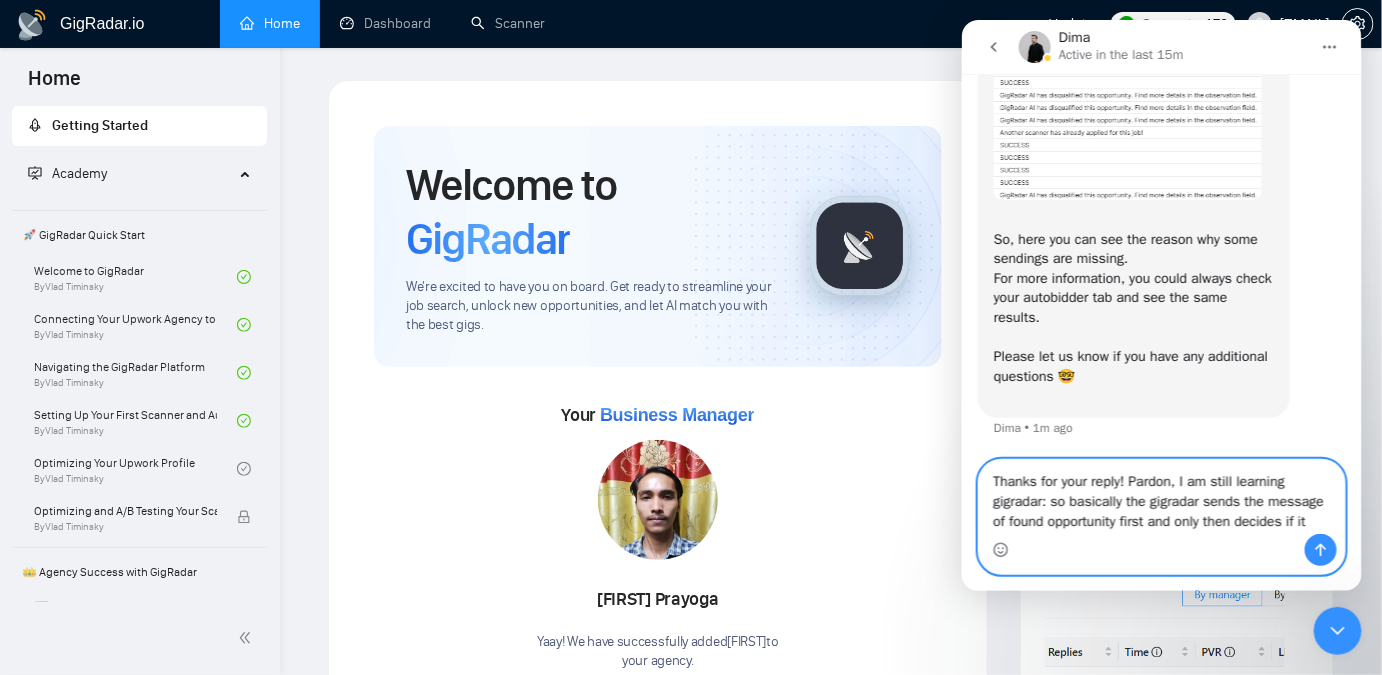 scroll, scrollTop: 725, scrollLeft: 0, axis: vertical 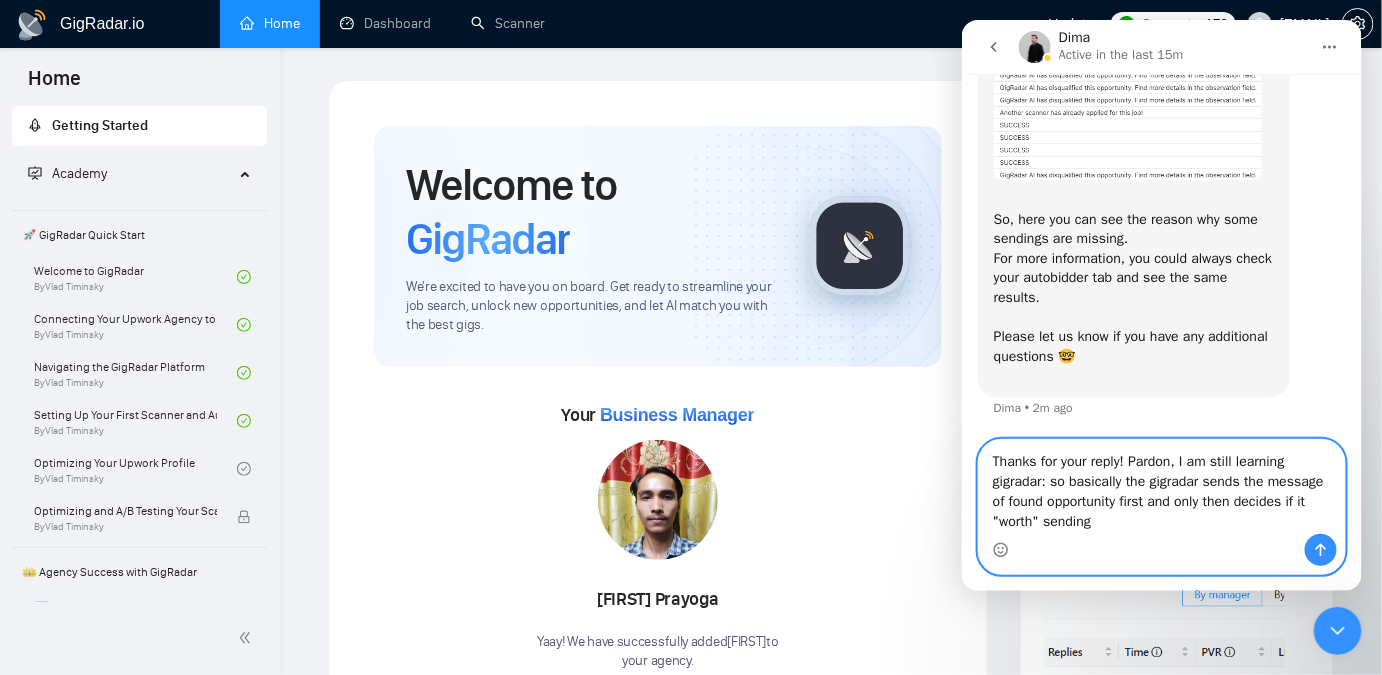 type on "Thanks for your reply! Pardon, I am still learning gigradar: so basically the gigradar sends the message of found opportunity first and only then decides if it "worth" sending?" 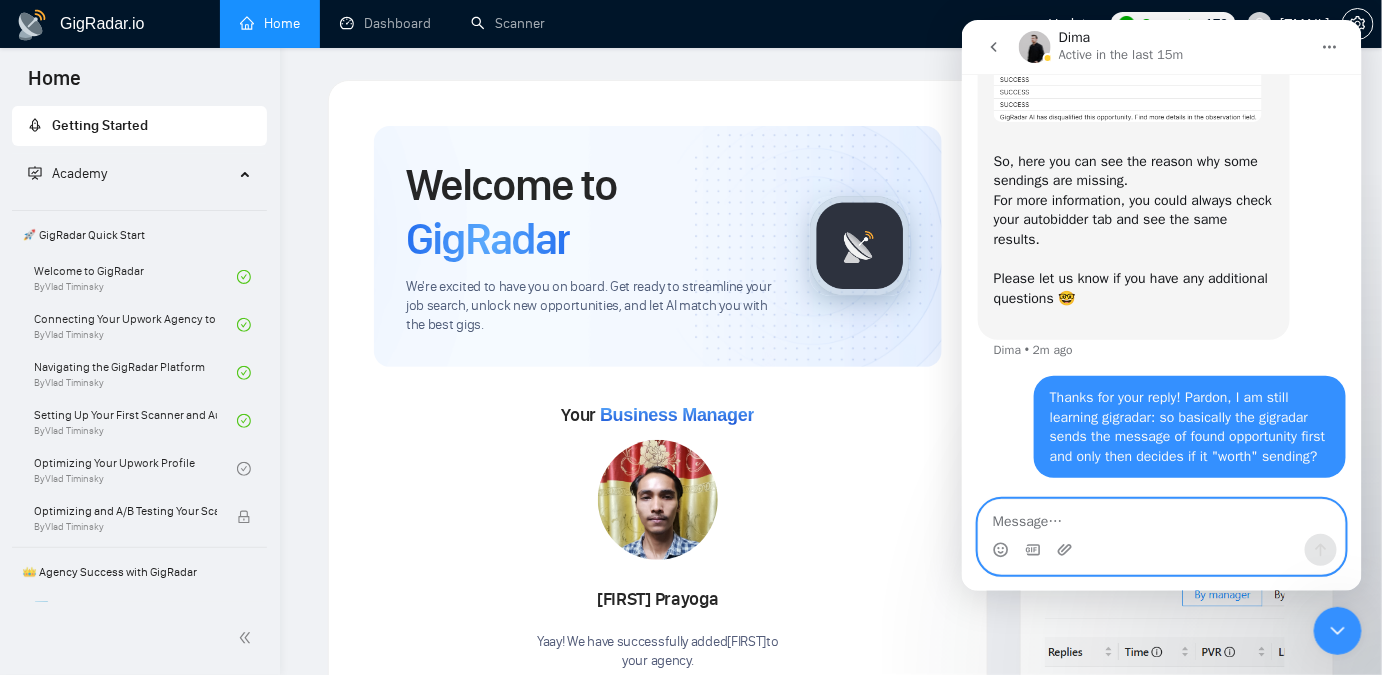 scroll, scrollTop: 328, scrollLeft: 0, axis: vertical 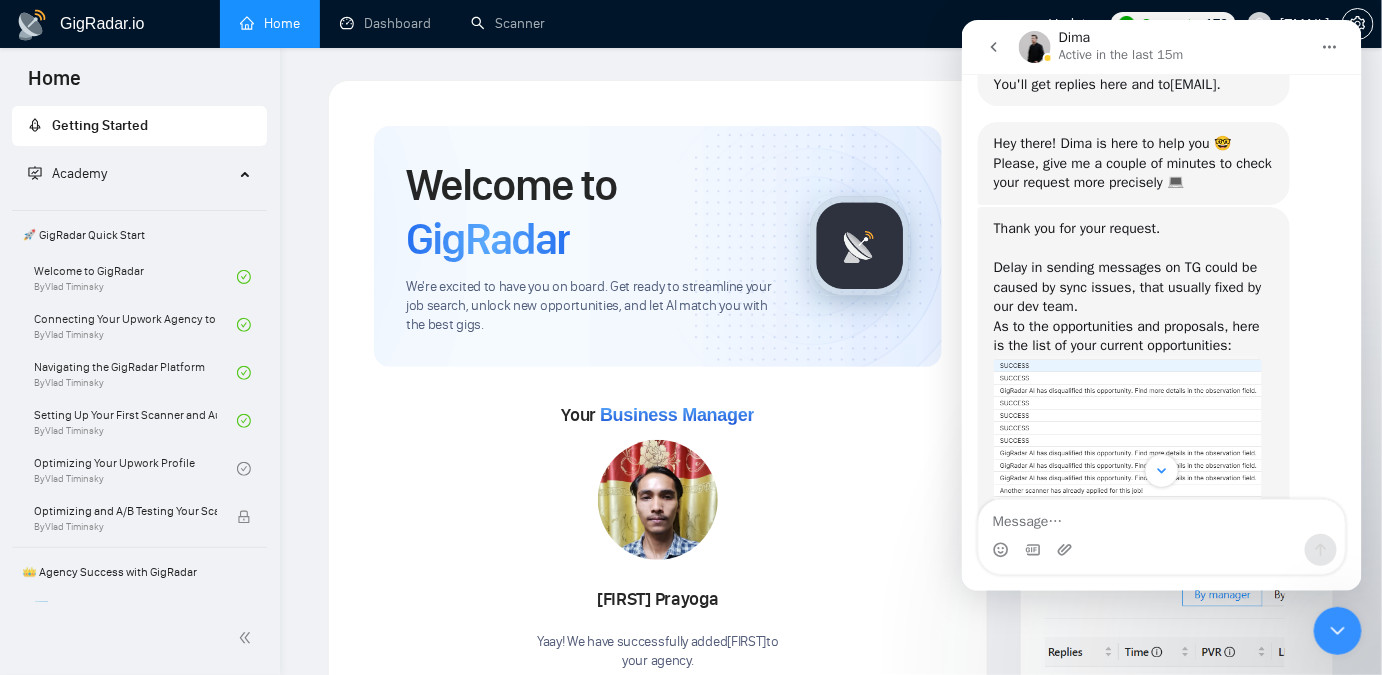 click at bounding box center [1161, 470] 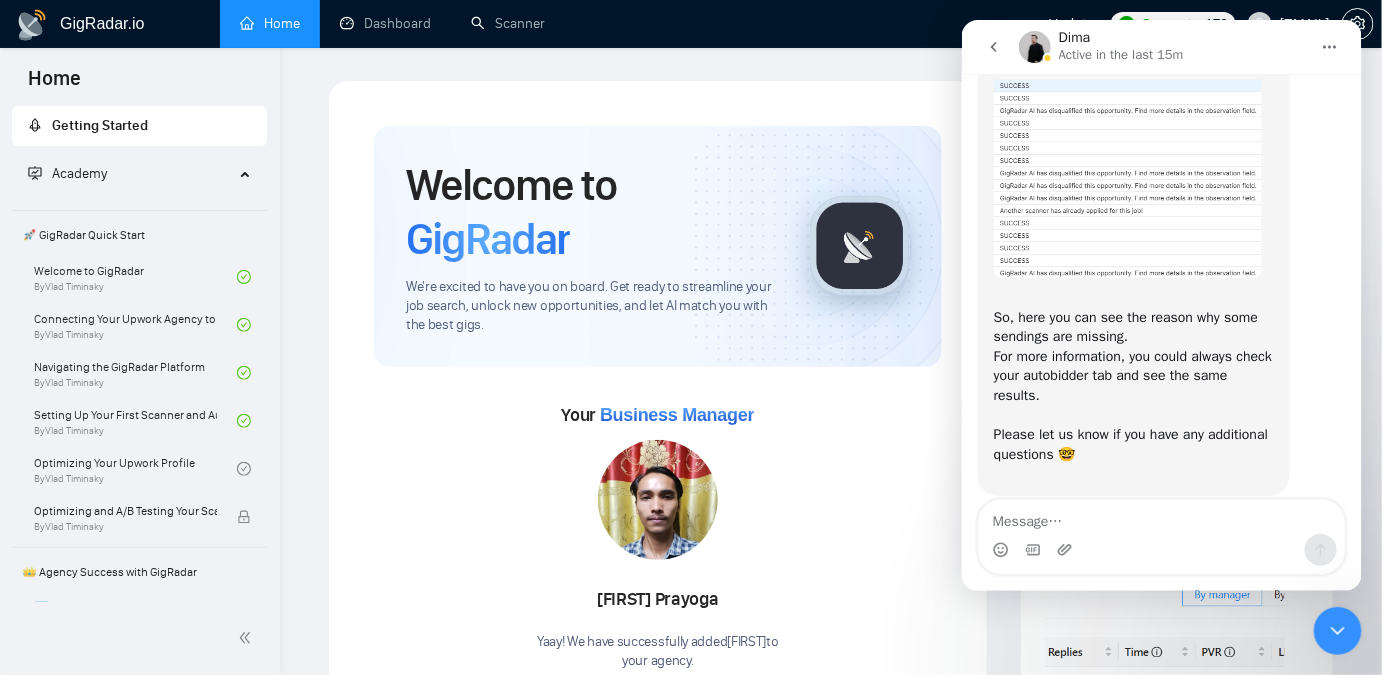 scroll, scrollTop: 601, scrollLeft: 0, axis: vertical 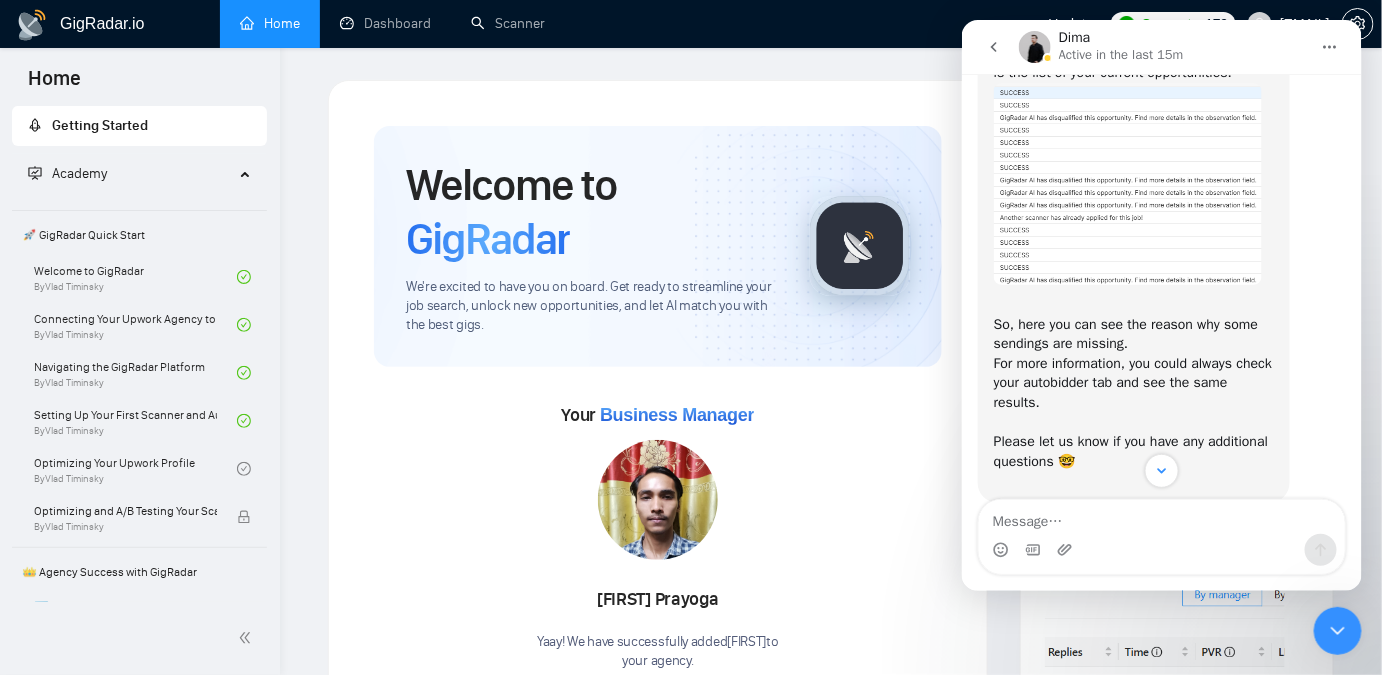 click at bounding box center (1127, 183) 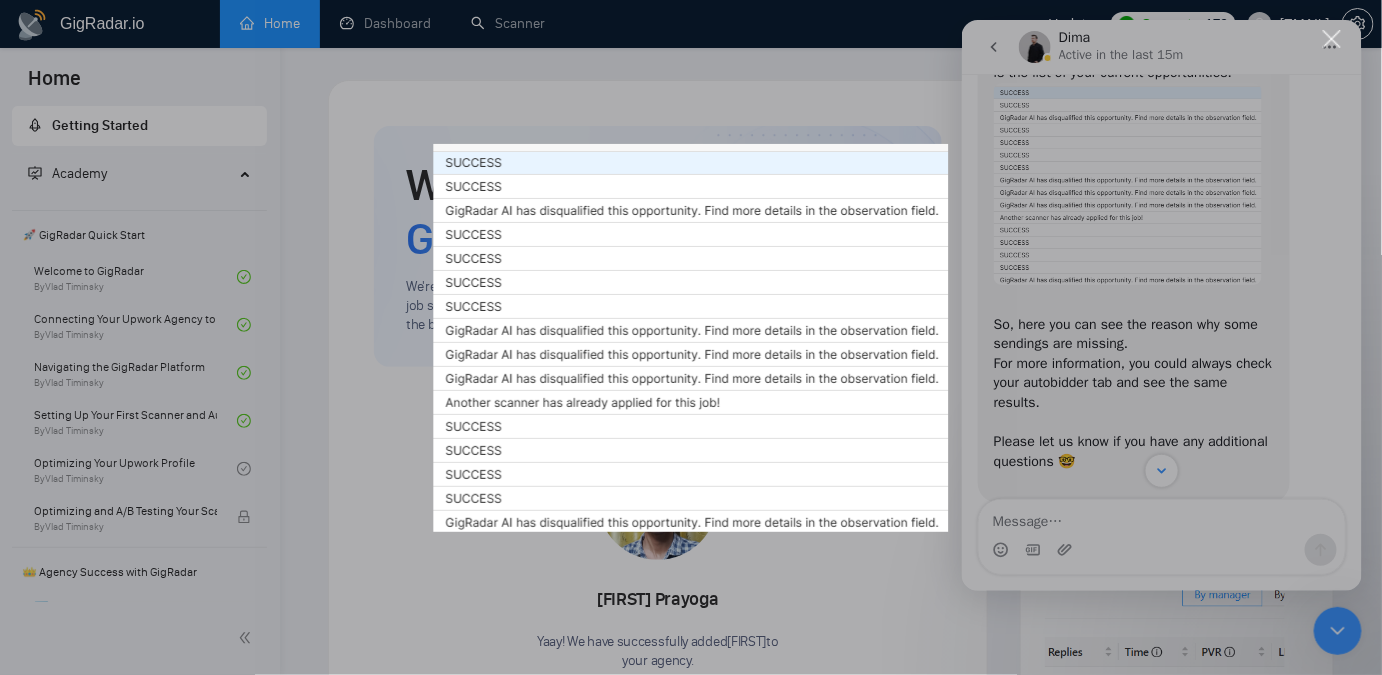 scroll, scrollTop: 0, scrollLeft: 0, axis: both 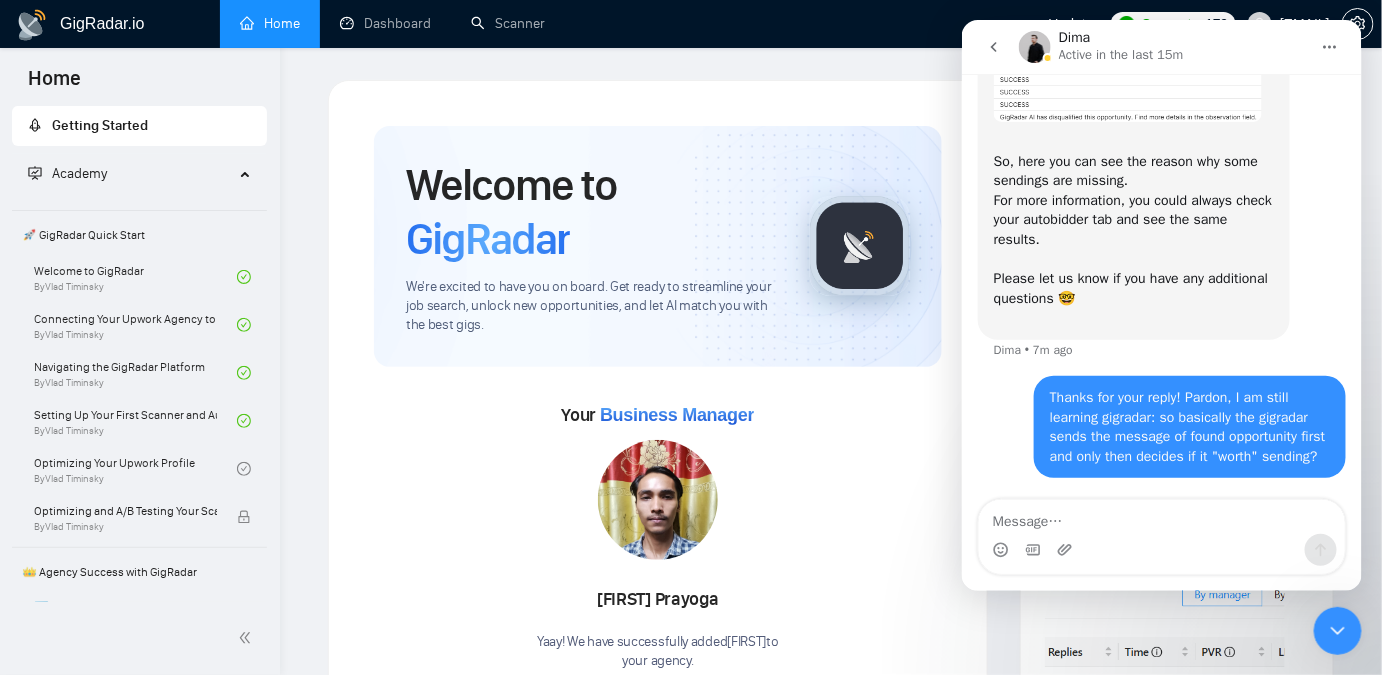 click on "Thank you for your request. ​ Delay in sending messages on TG could be caused by sync issues, that usually fixed by our dev team. As to the opportunities and proposals, here is the list of your current opportunities: So, here you can see the reason why some sendings are missing. For more information, you could always check your autobidder tab and see the same results. Please let us know if you have any additional questions 🤓 ​ Dima • 7m ago" at bounding box center [1133, 54] 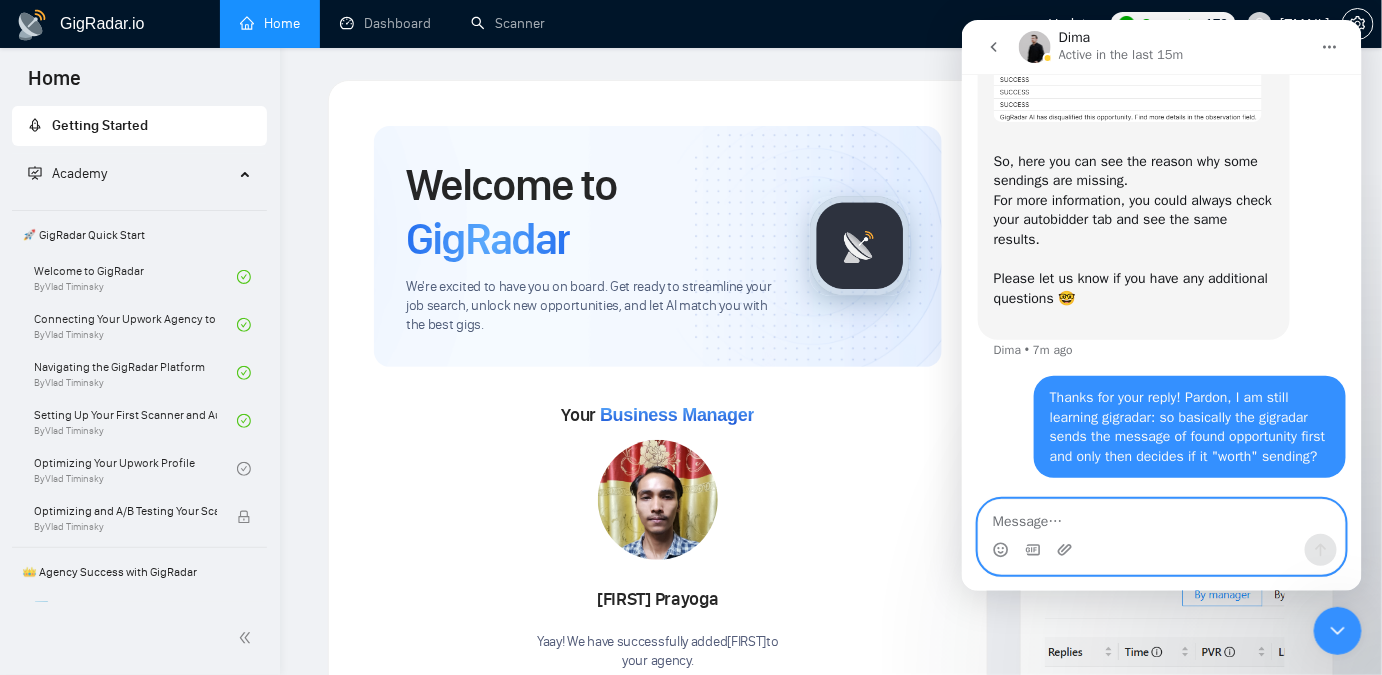 click at bounding box center (1161, 516) 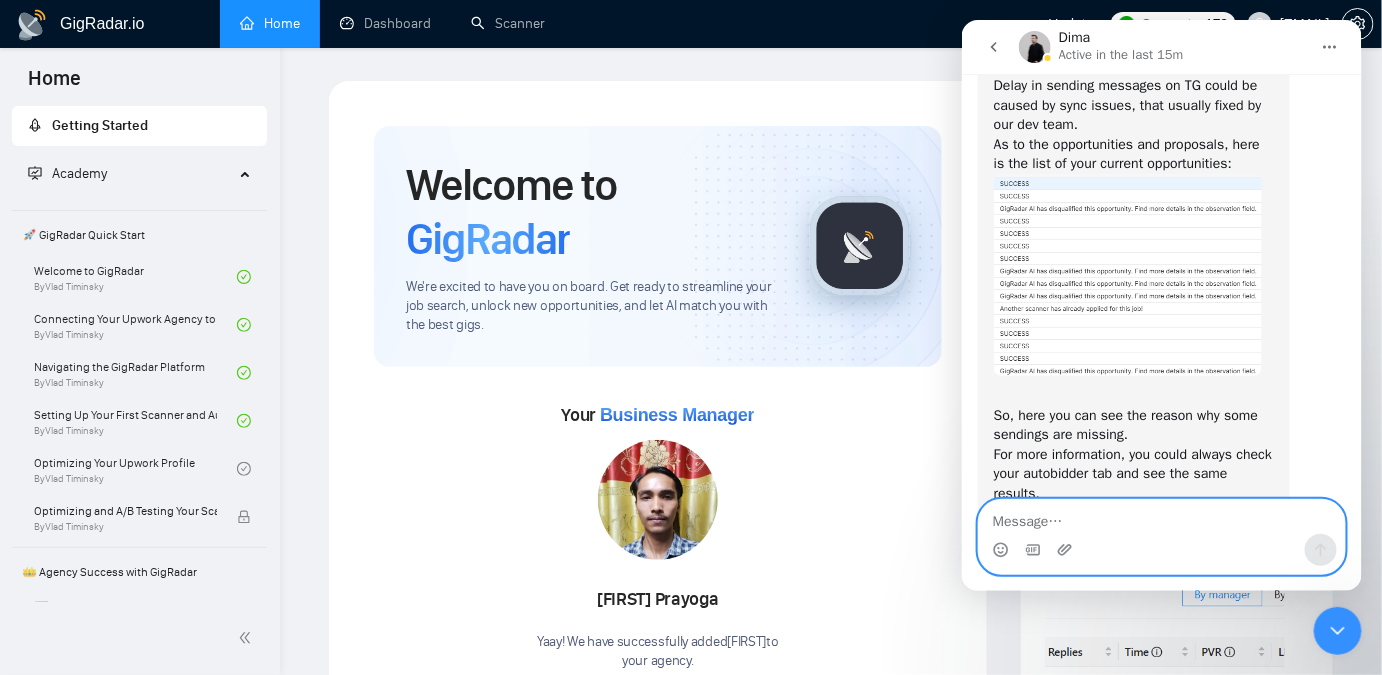 scroll, scrollTop: 146, scrollLeft: 0, axis: vertical 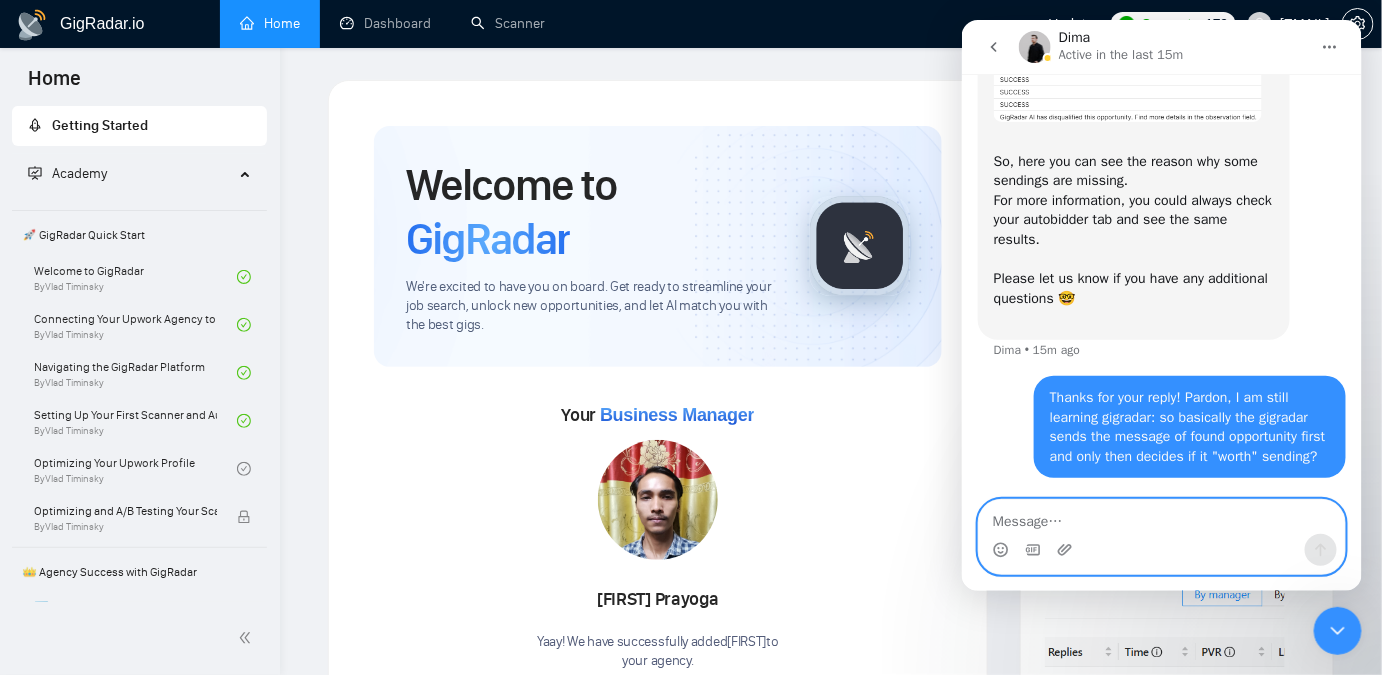 click at bounding box center [1161, 516] 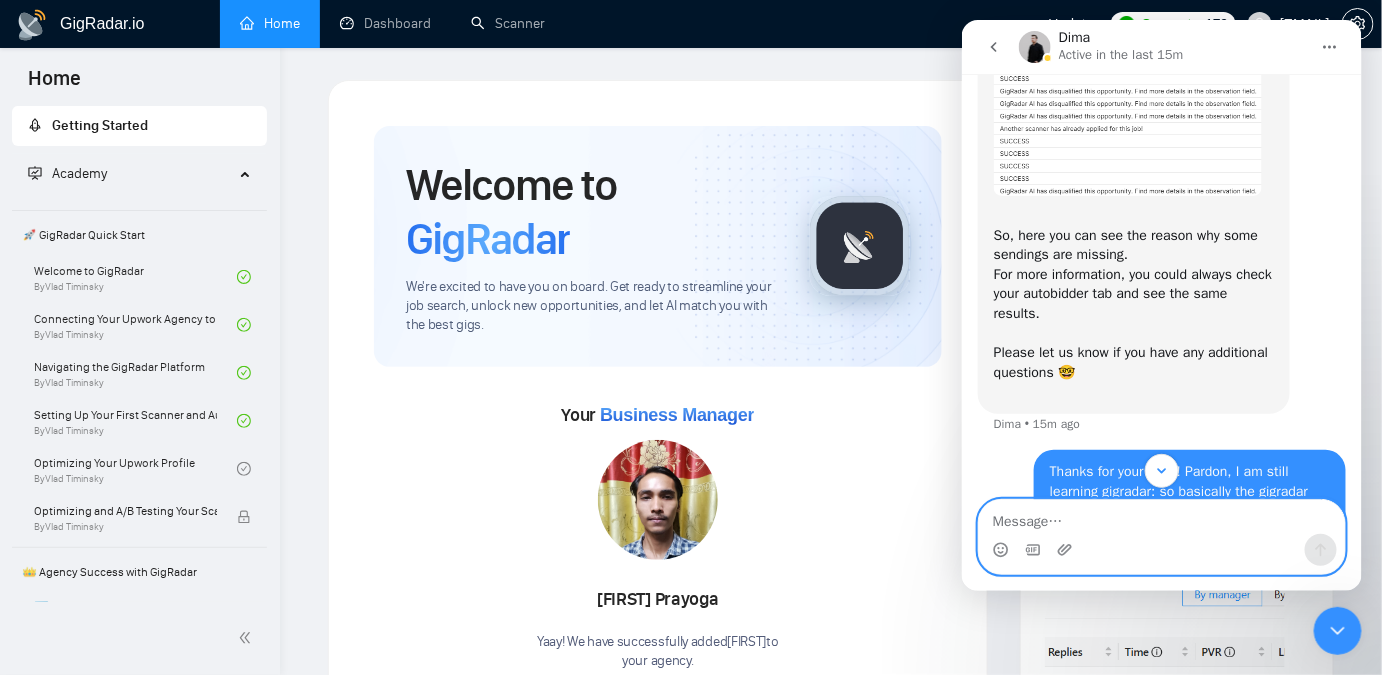 scroll, scrollTop: 692, scrollLeft: 0, axis: vertical 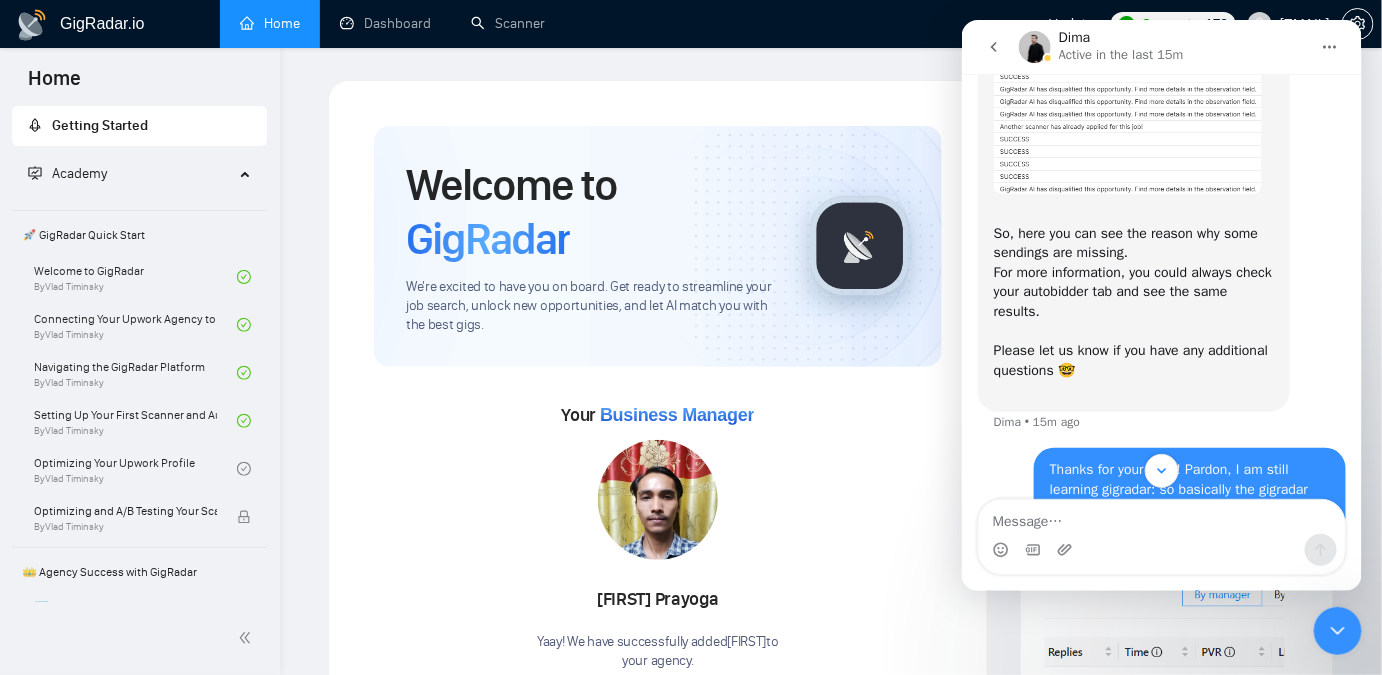click at bounding box center (1329, 46) 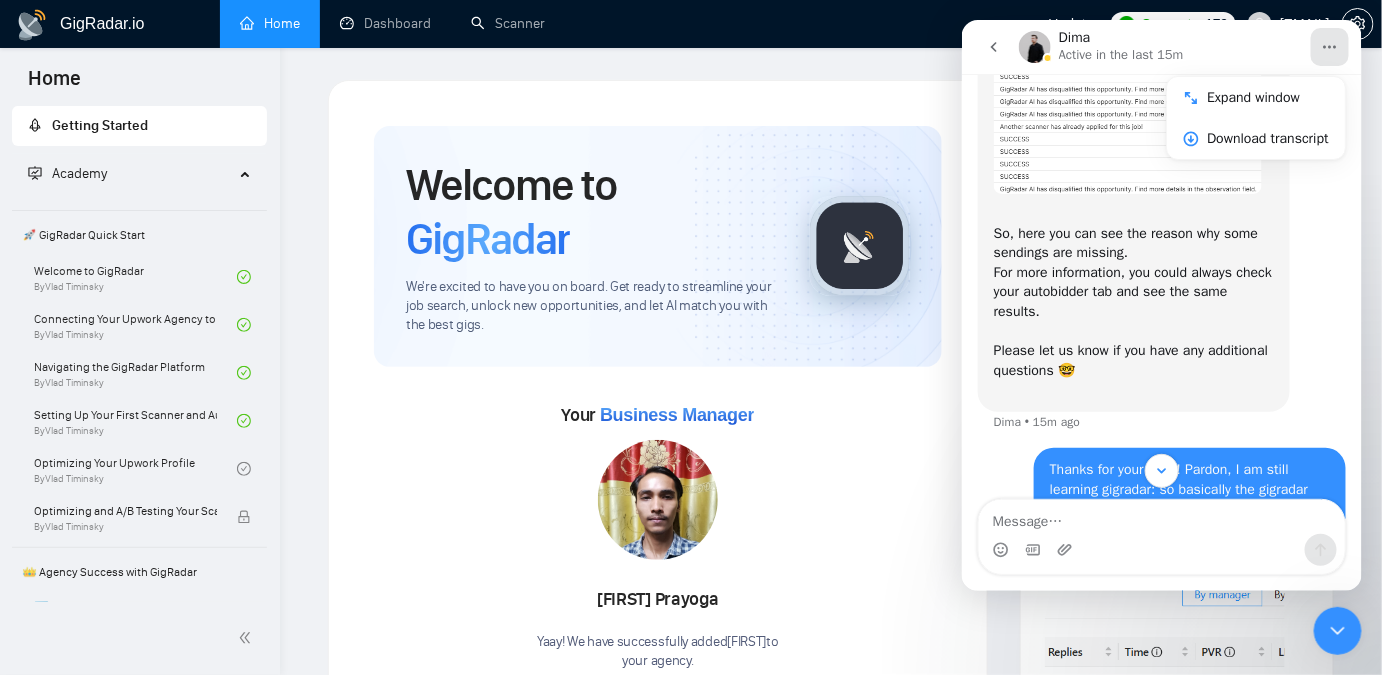 click on "So, here you can see the reason why some sendings are missing. For more information, you could always check your autobidder tab and see the same results. Please let us know if you have any additional questions 🤓" at bounding box center (1133, 301) 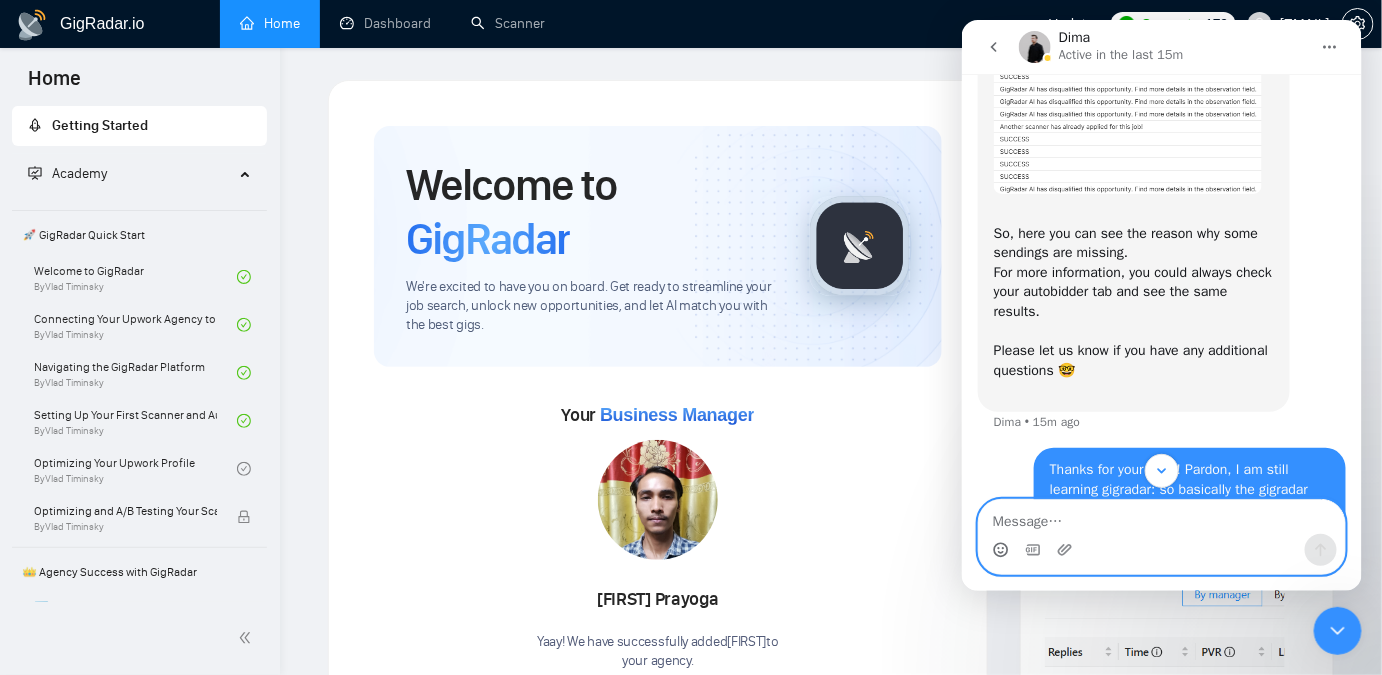 click 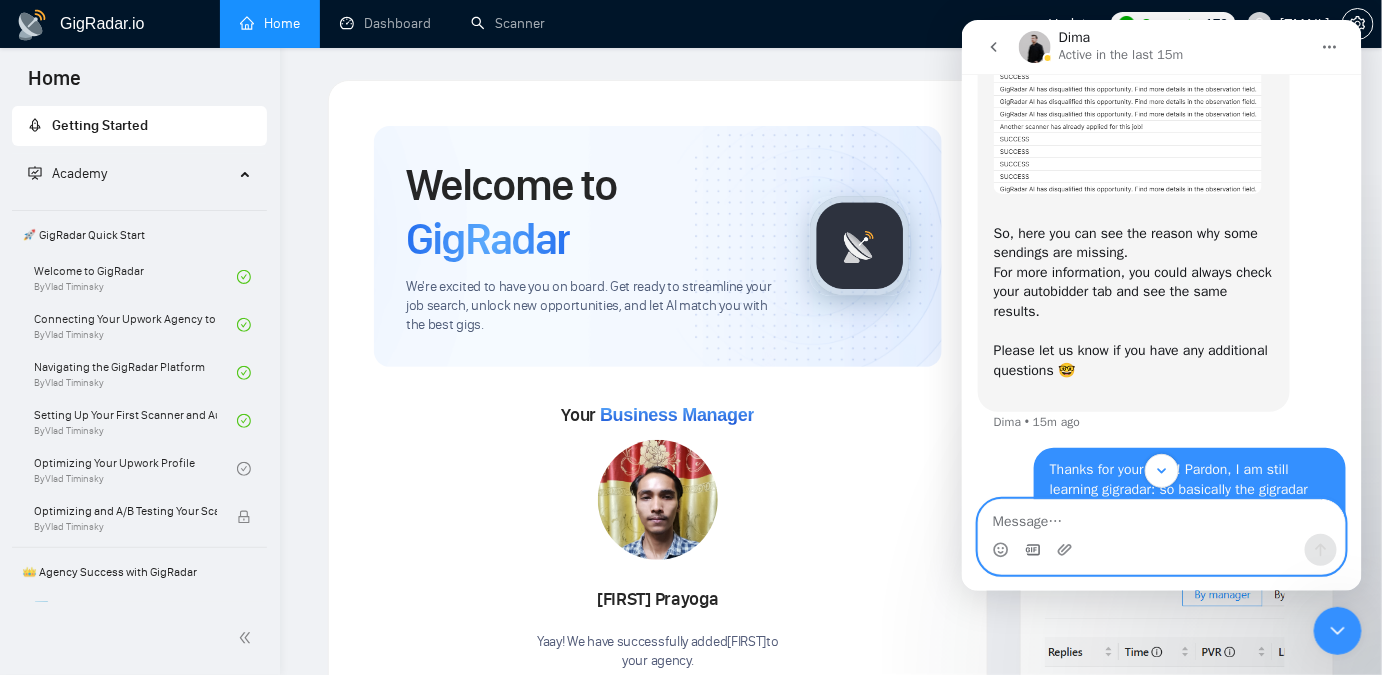 click 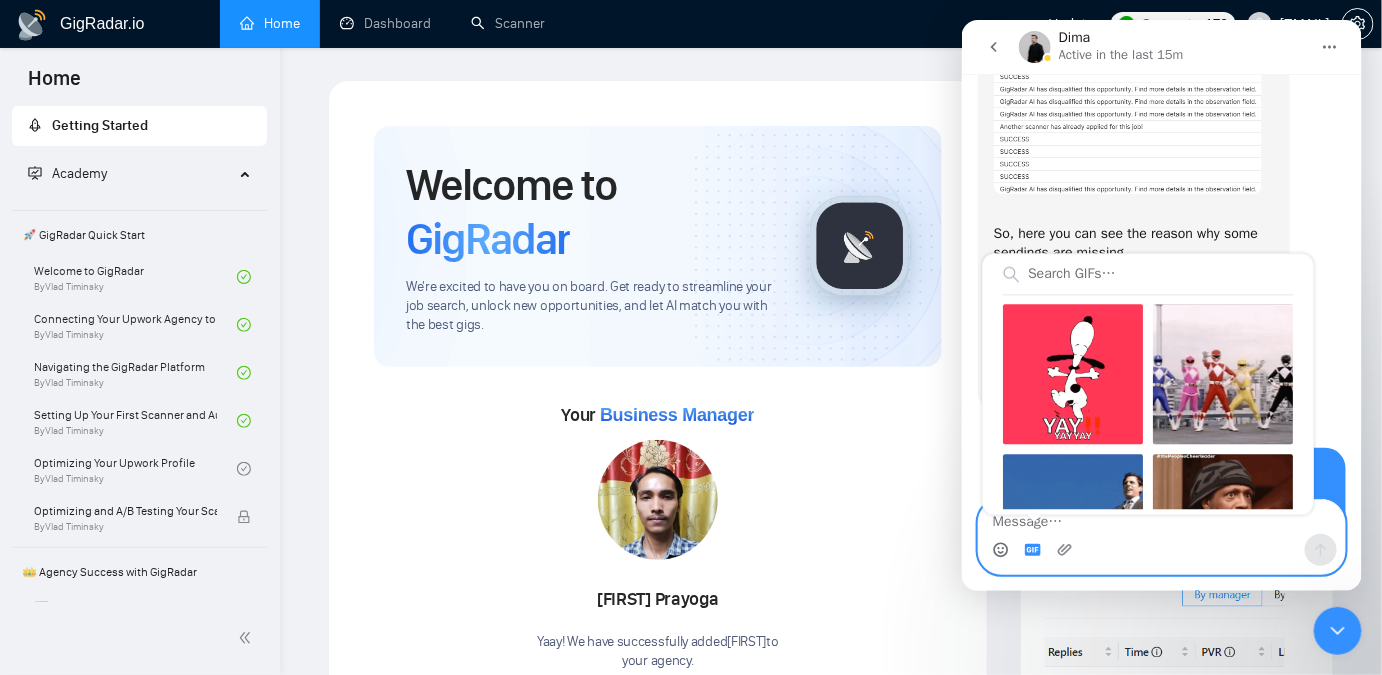 click 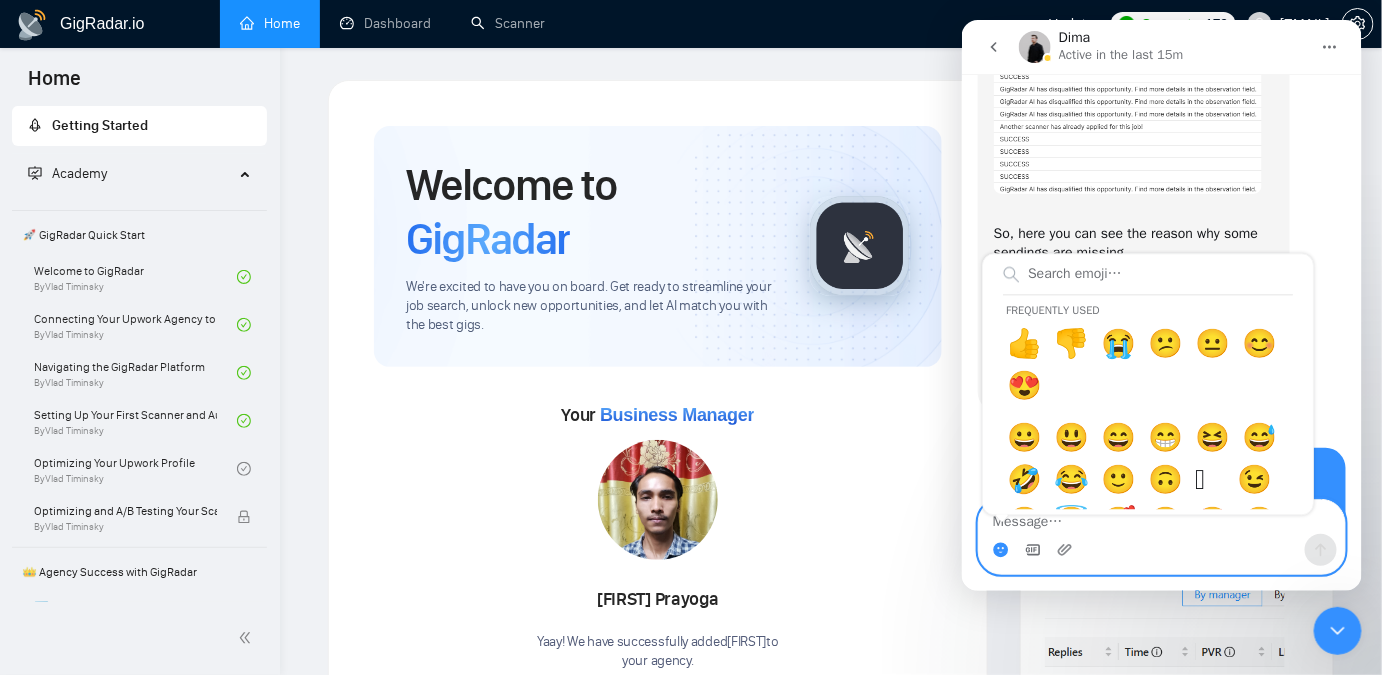 click at bounding box center [1161, 516] 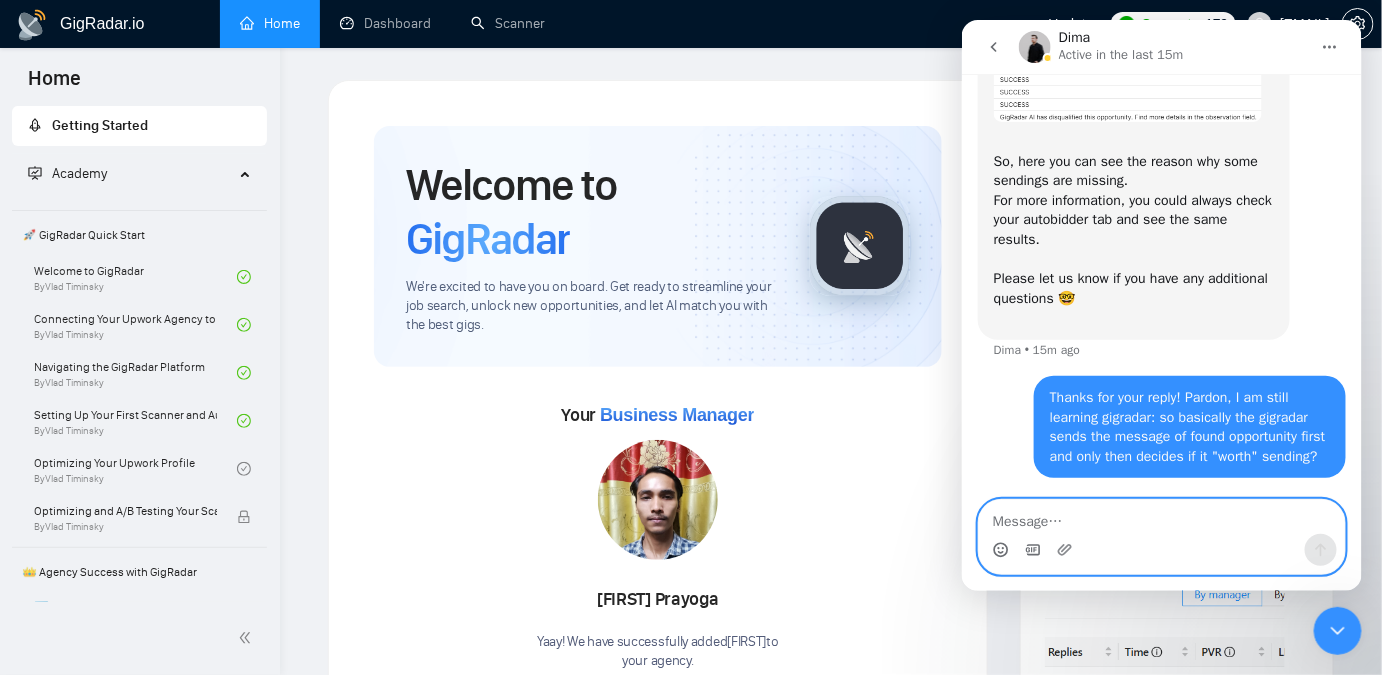 scroll, scrollTop: 783, scrollLeft: 0, axis: vertical 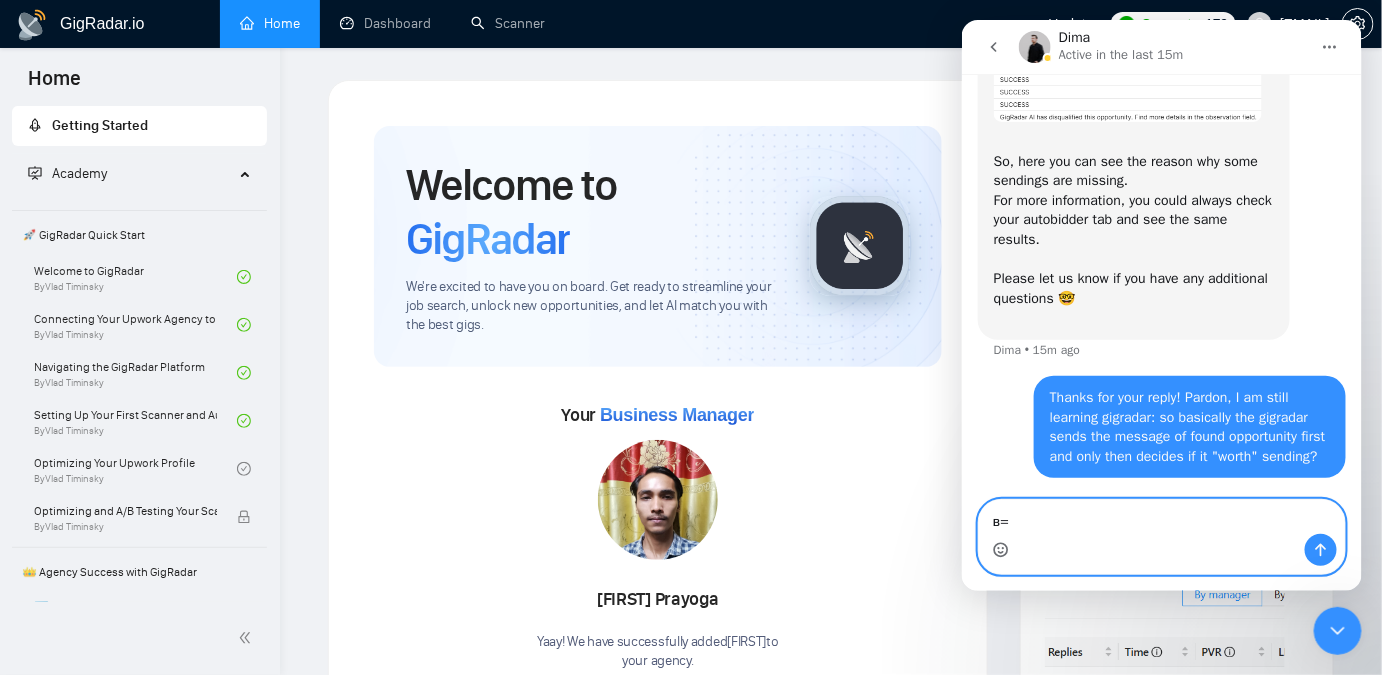 type on "в" 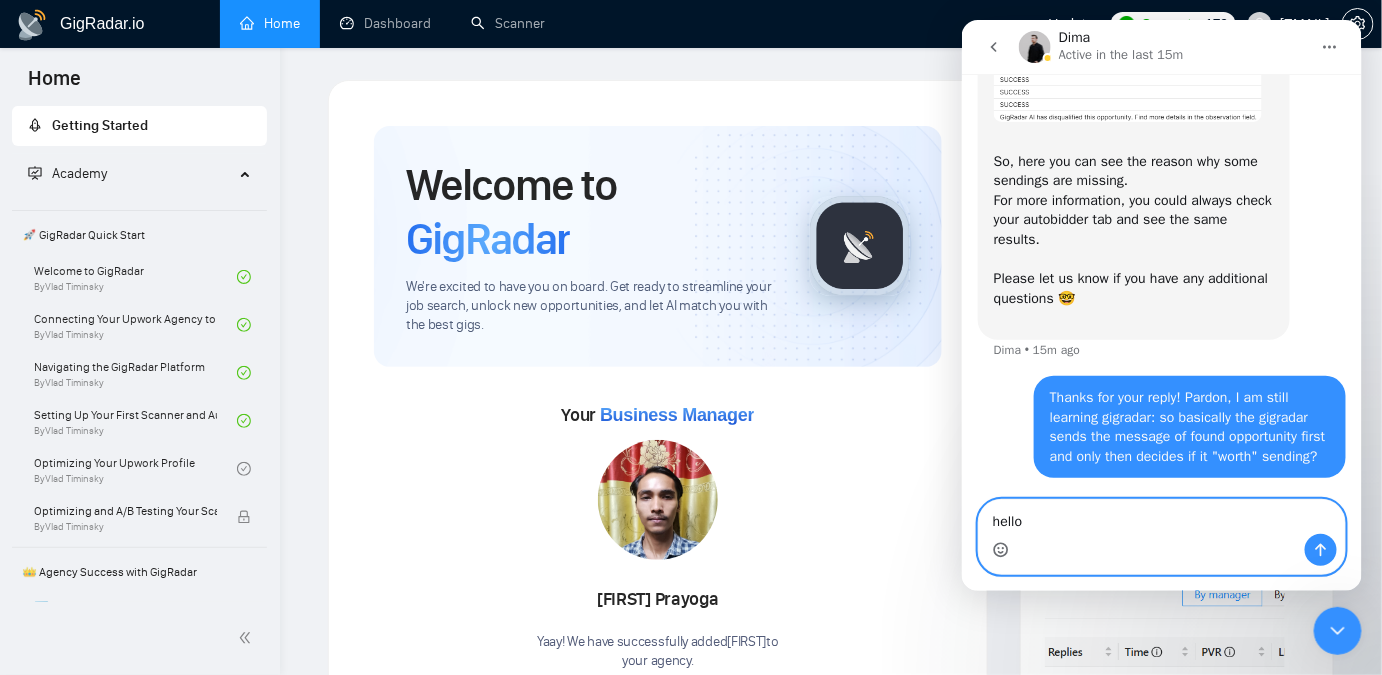 type on "hello?" 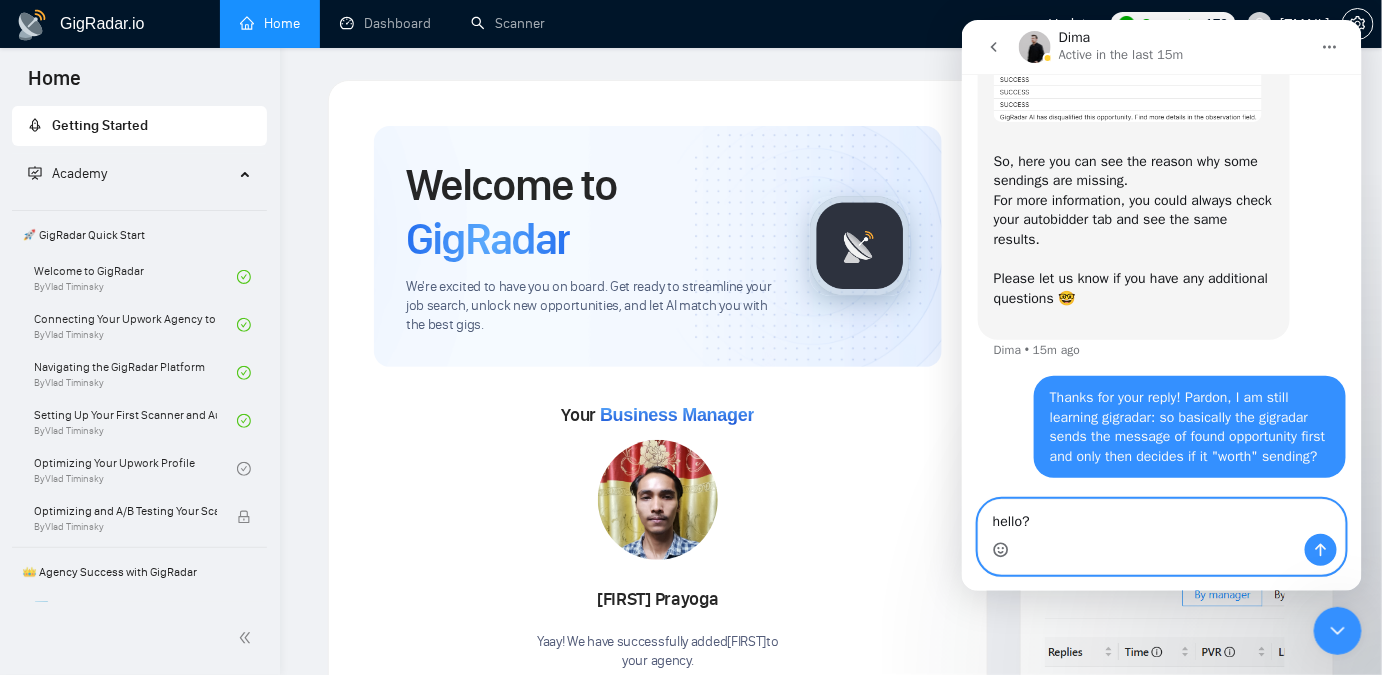 type 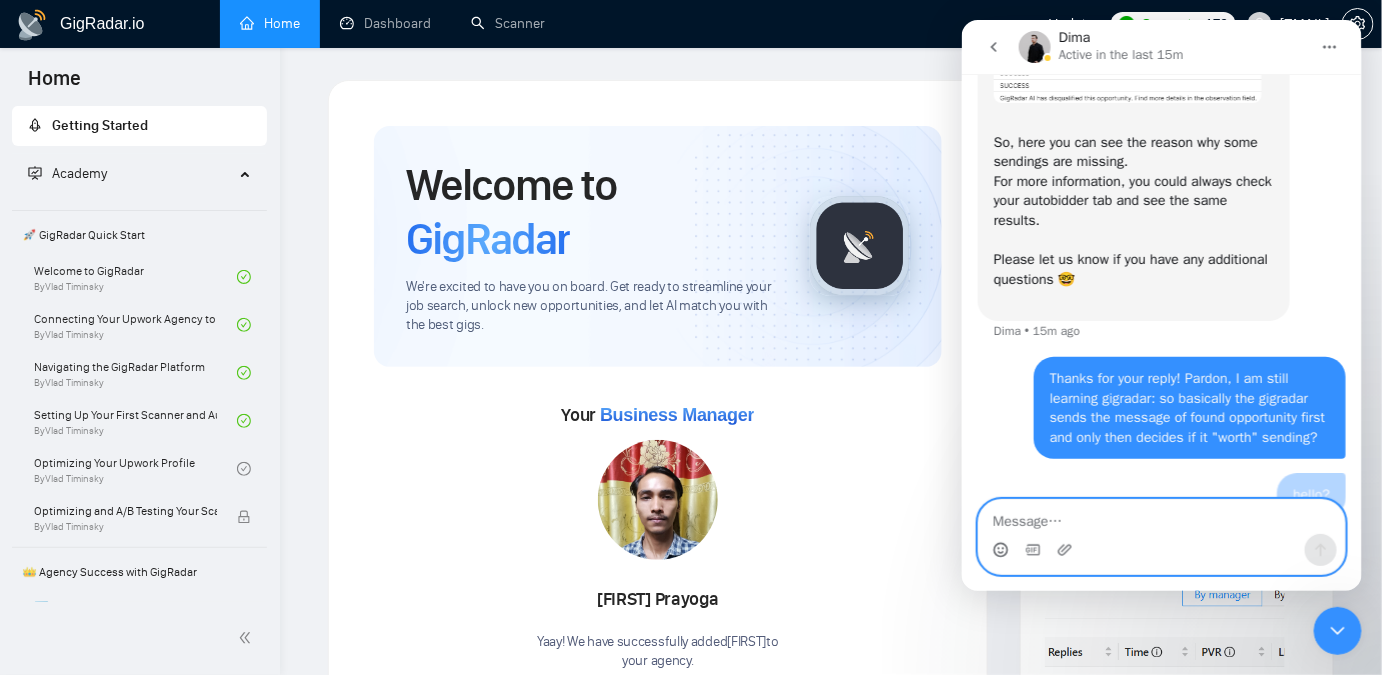 scroll, scrollTop: 828, scrollLeft: 0, axis: vertical 